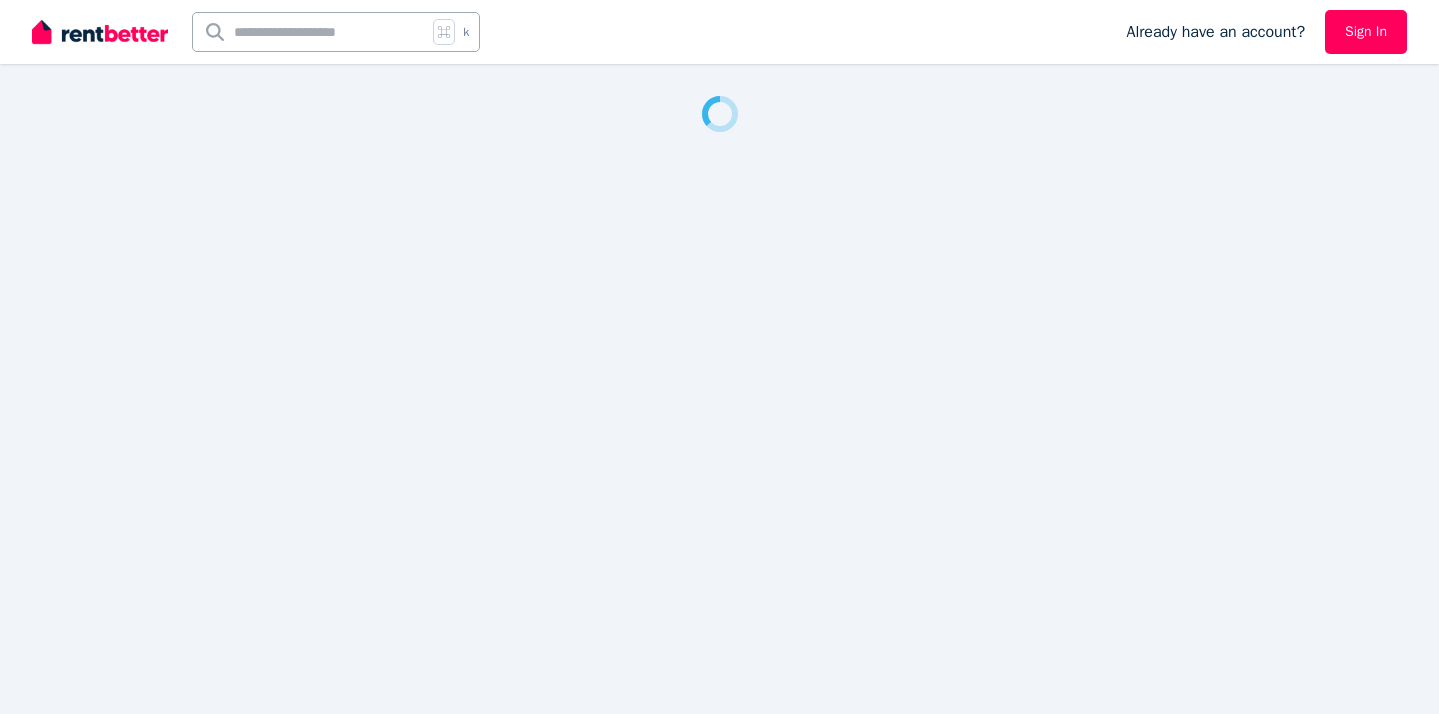 scroll, scrollTop: 0, scrollLeft: 0, axis: both 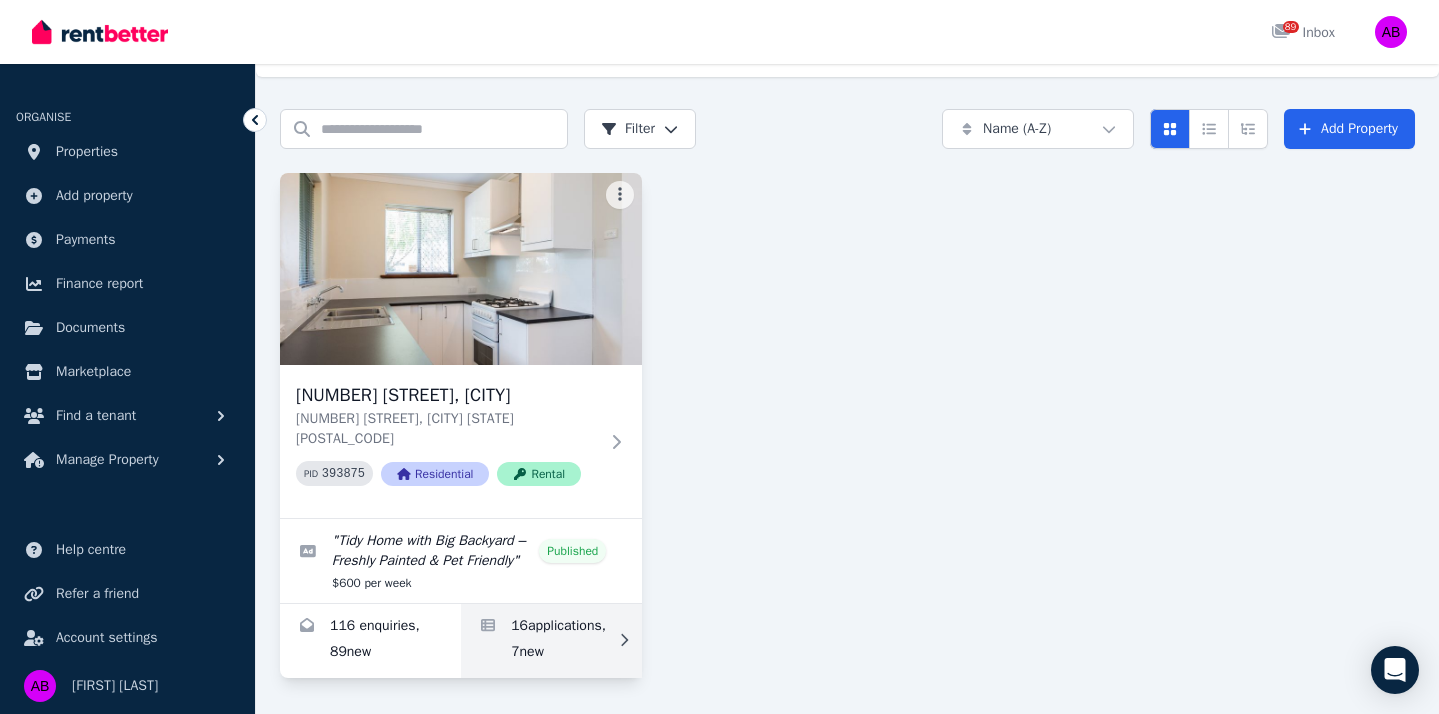 click at bounding box center [551, 641] 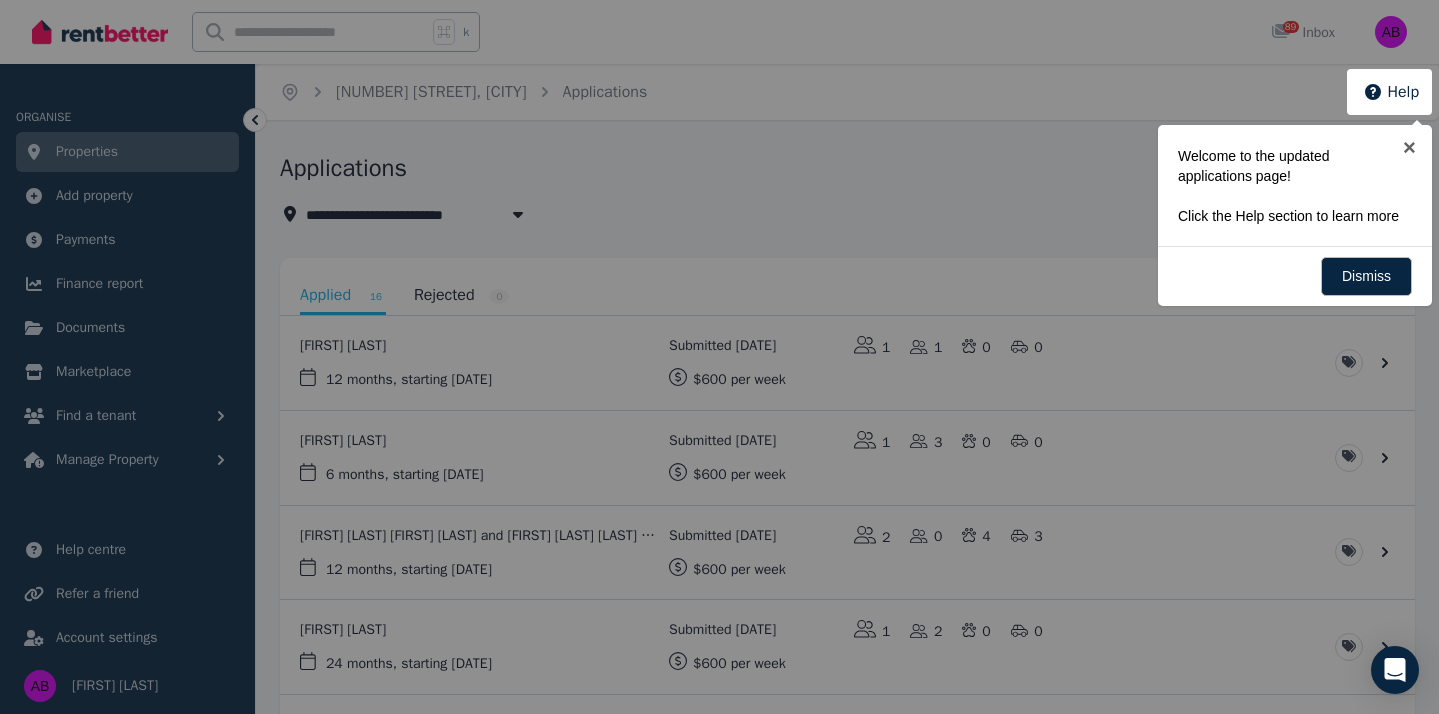 click at bounding box center (719, 357) 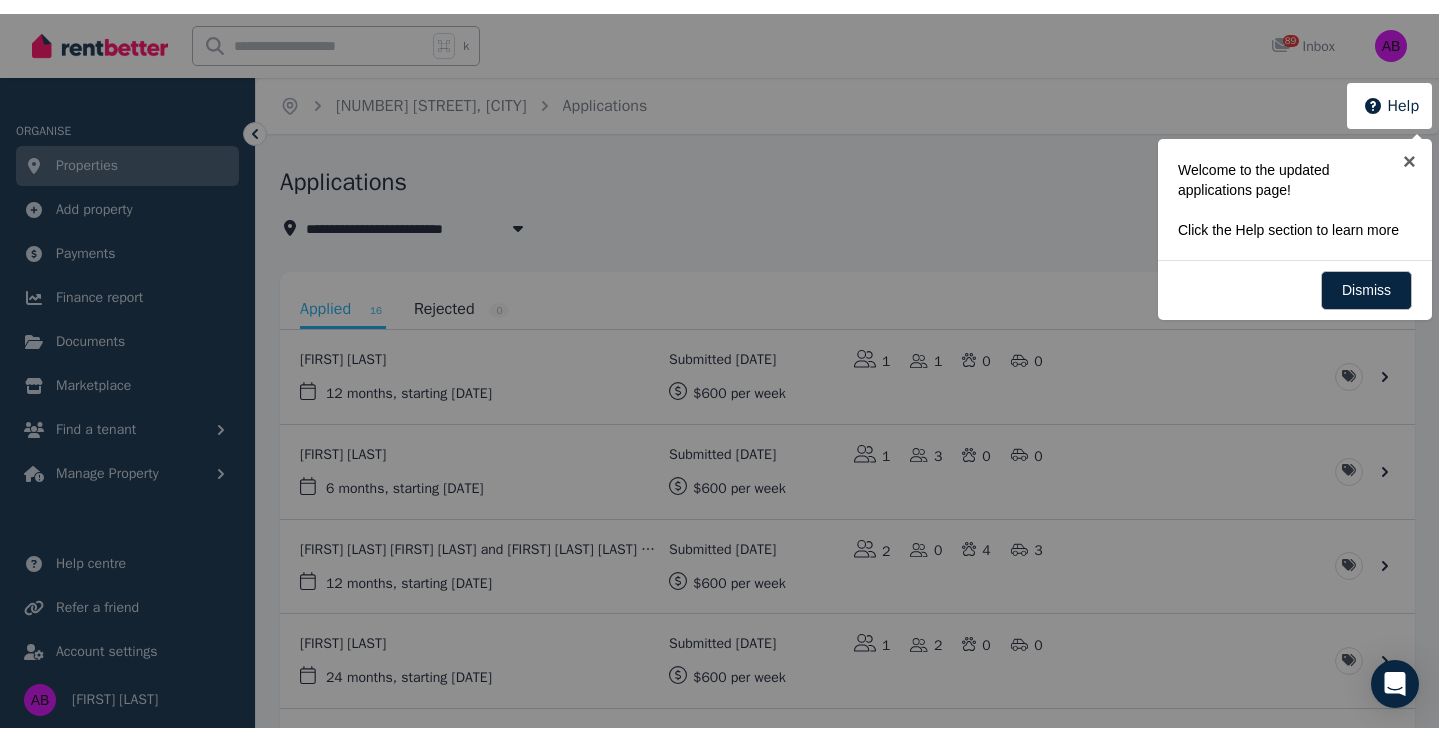 scroll, scrollTop: 0, scrollLeft: 0, axis: both 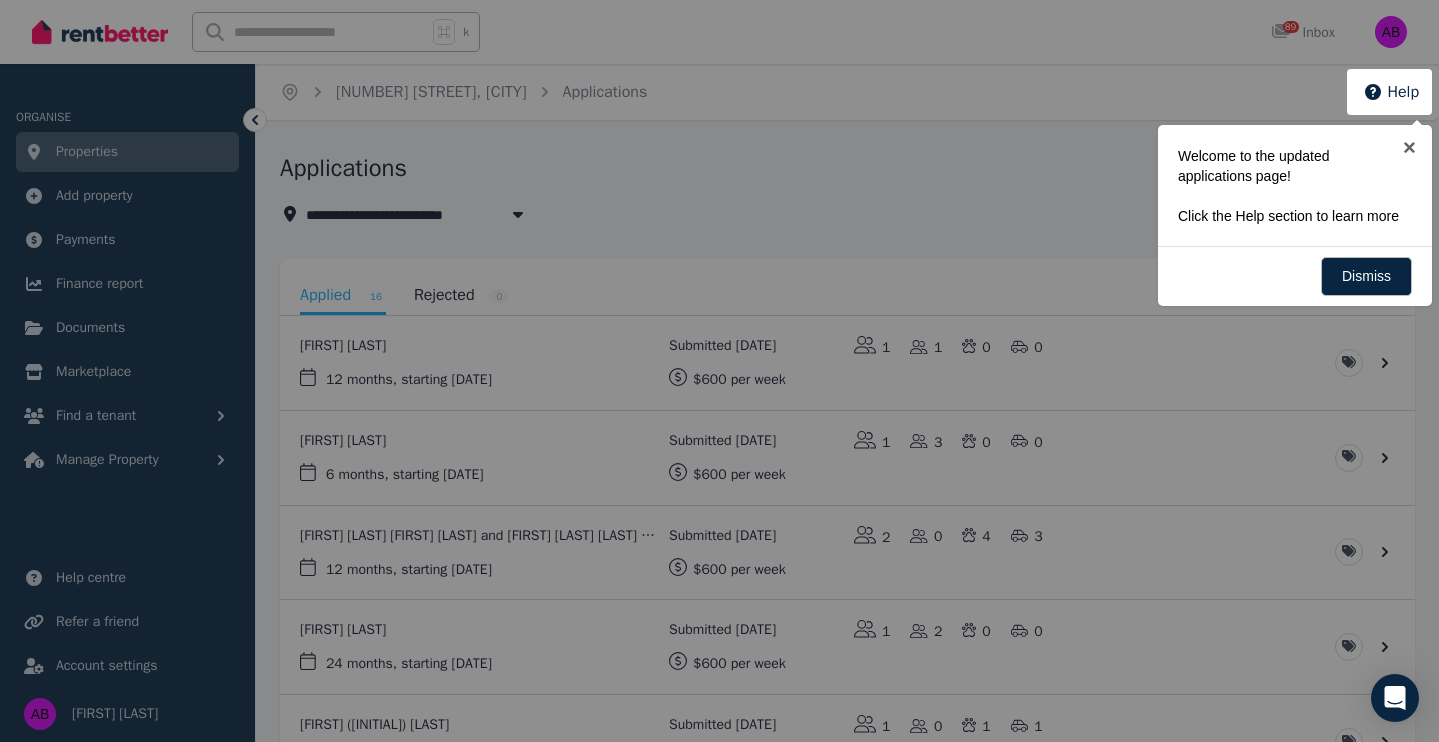 click at bounding box center (719, 371) 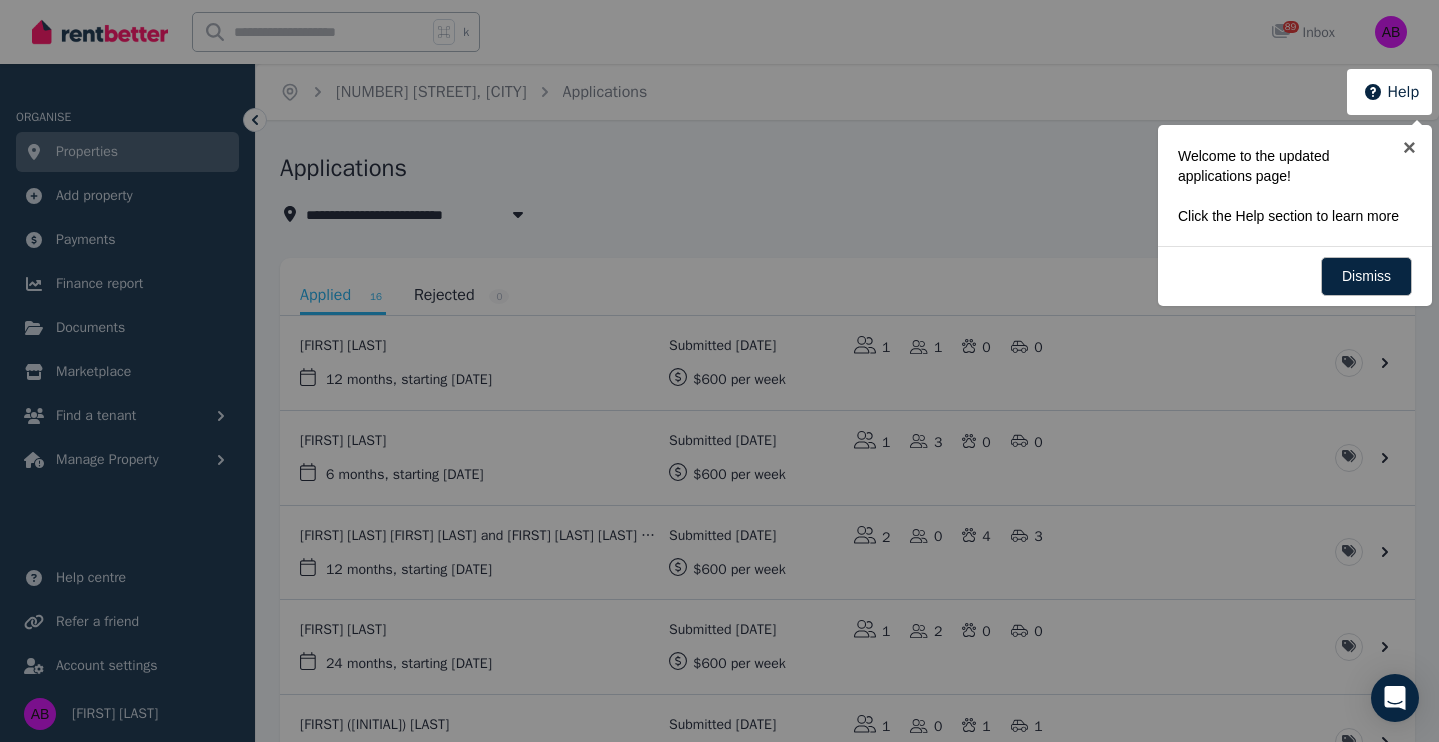 click at bounding box center (719, 371) 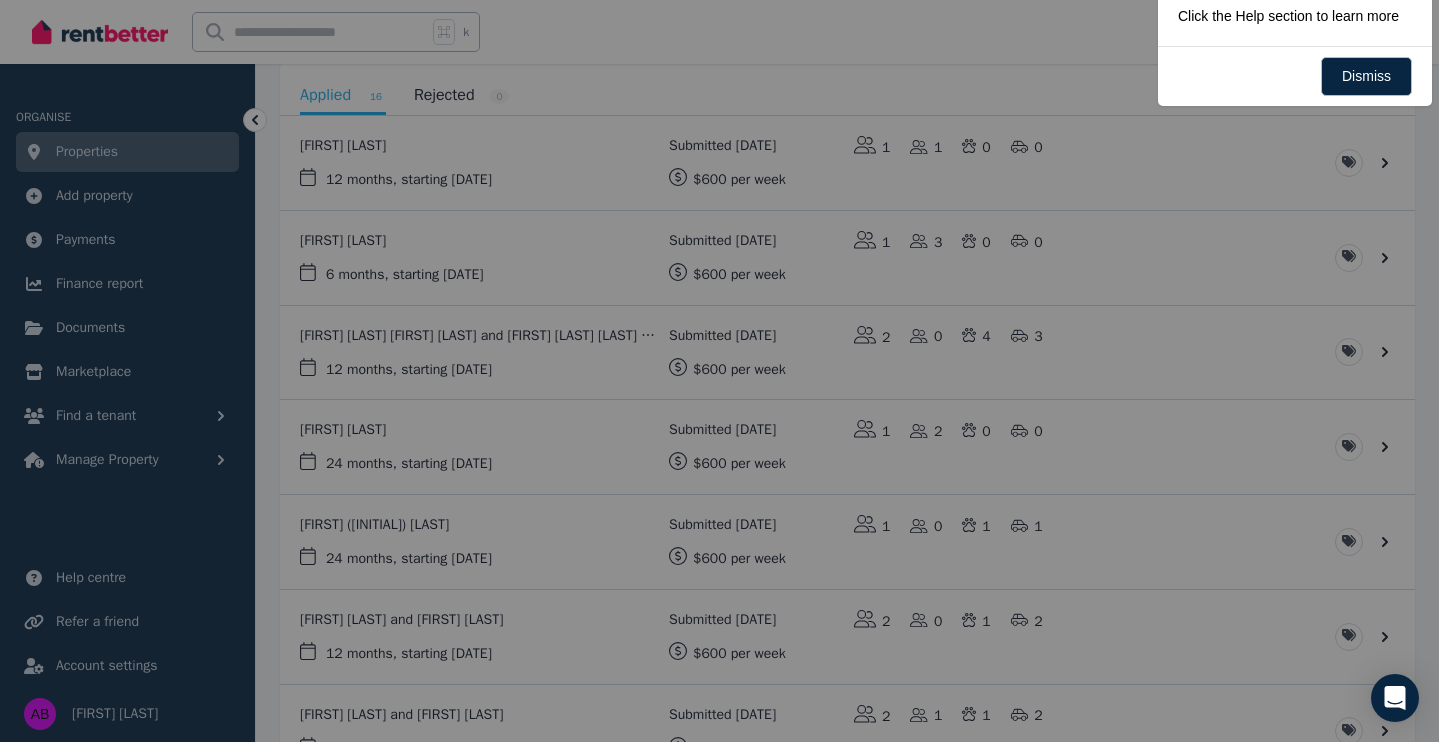 scroll, scrollTop: 194, scrollLeft: 0, axis: vertical 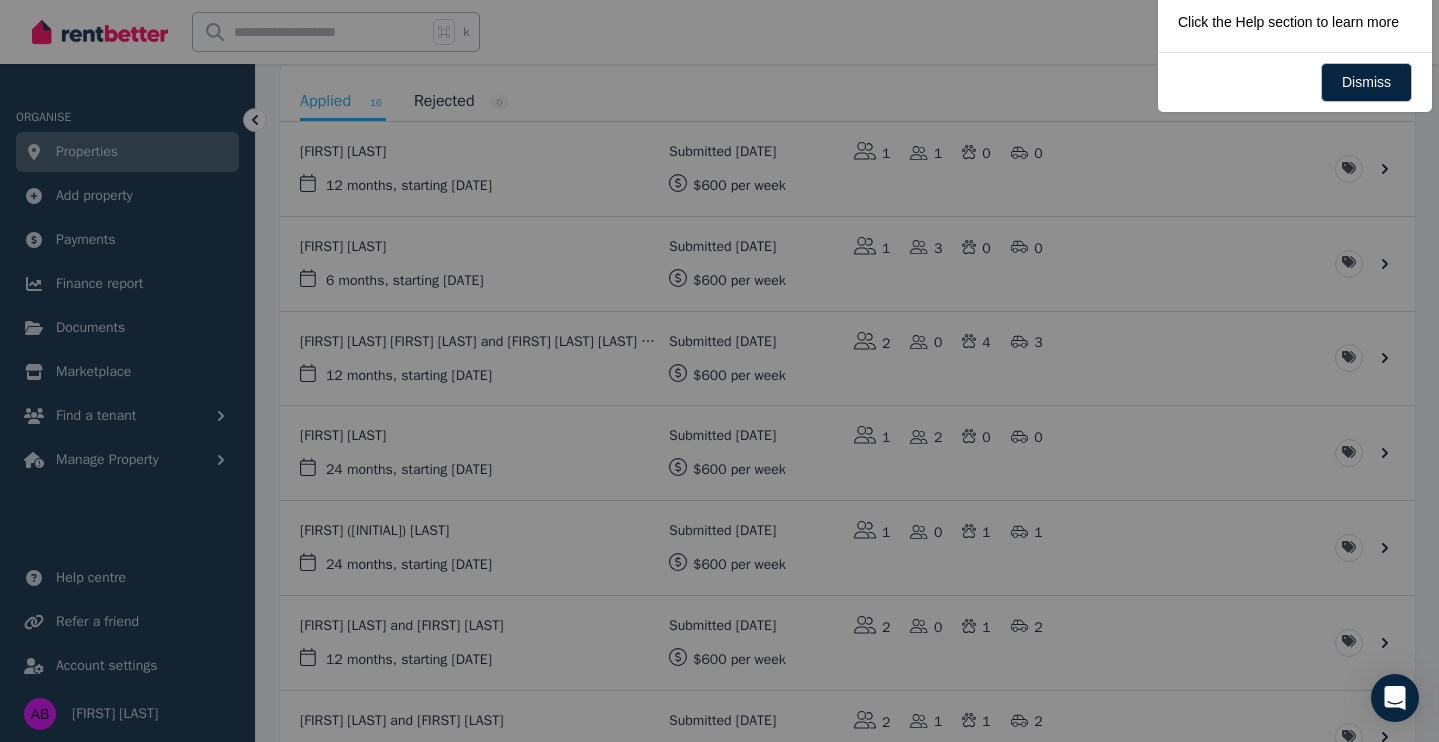click at bounding box center [719, 371] 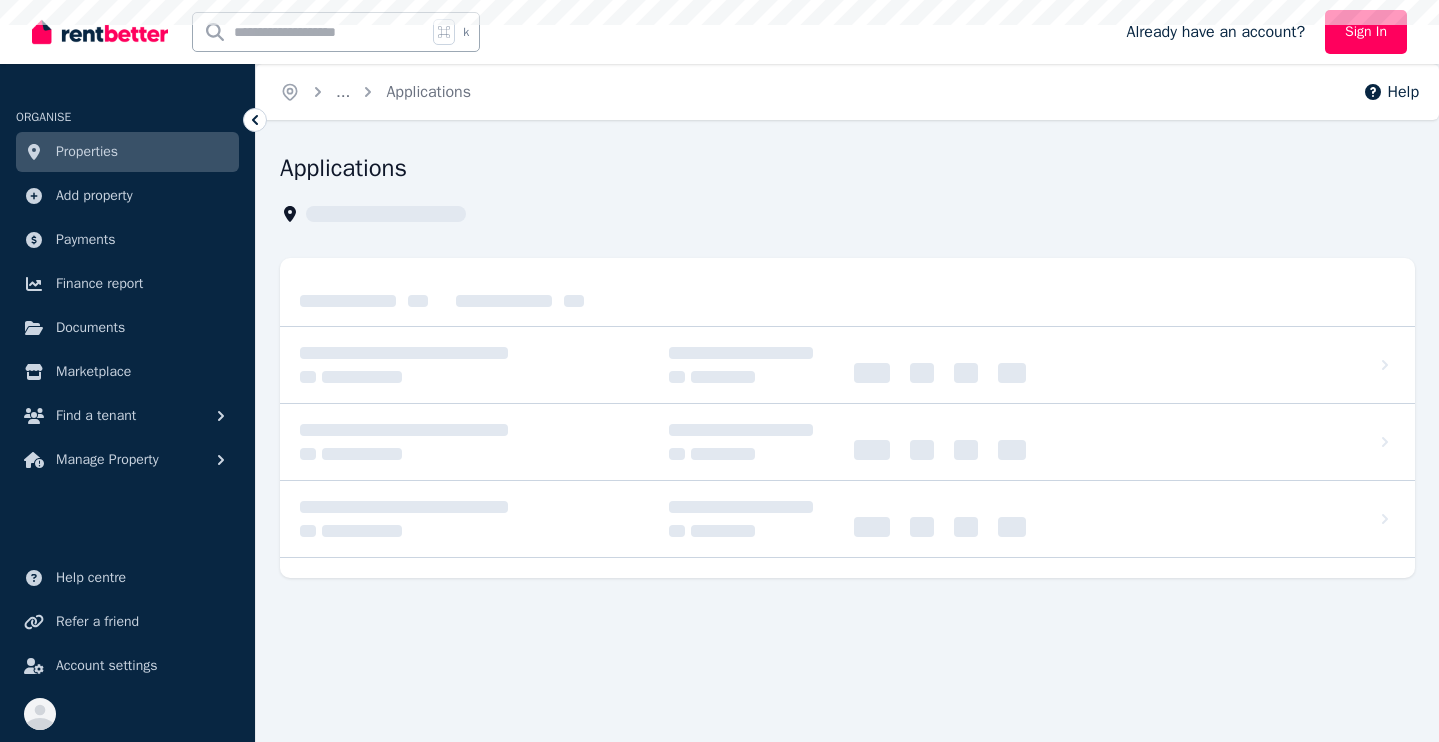 scroll, scrollTop: 0, scrollLeft: 0, axis: both 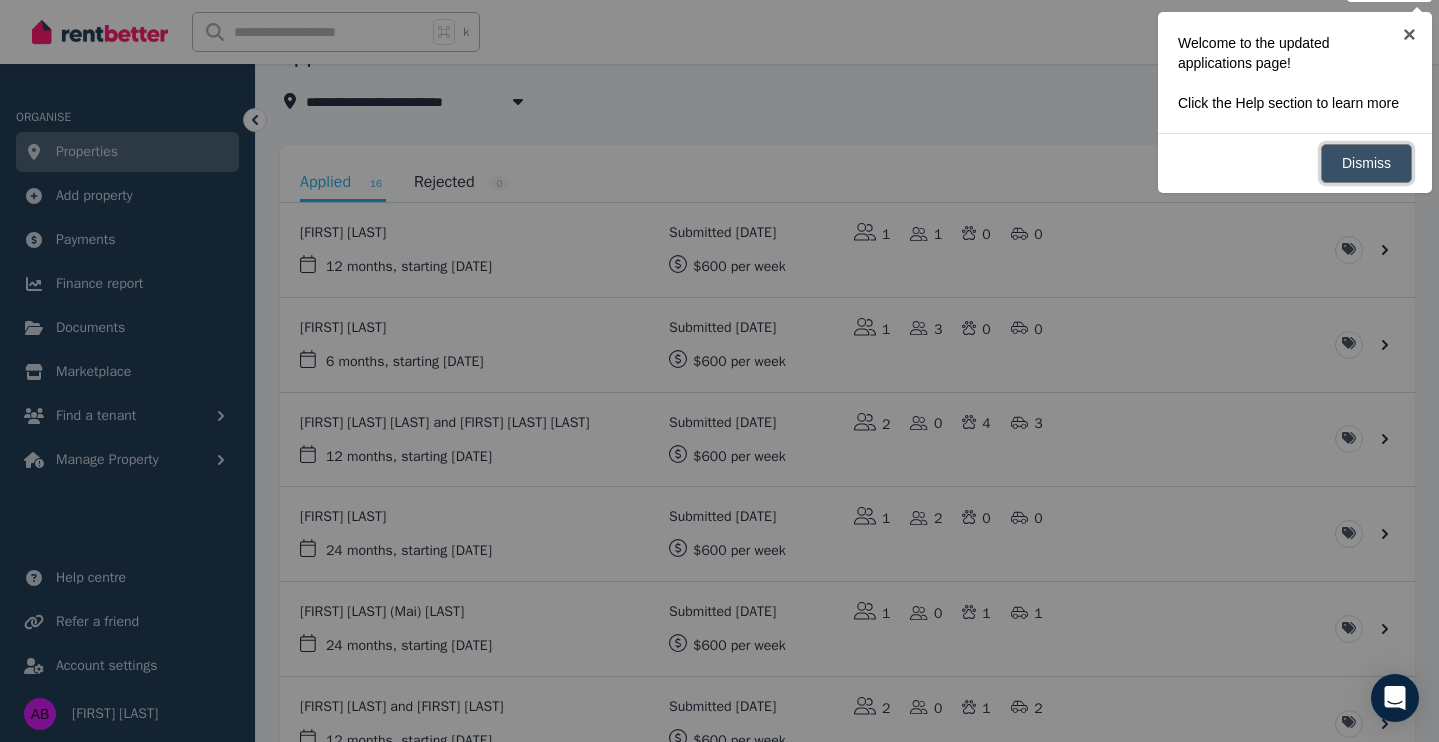 click on "Dismiss" at bounding box center [1366, 163] 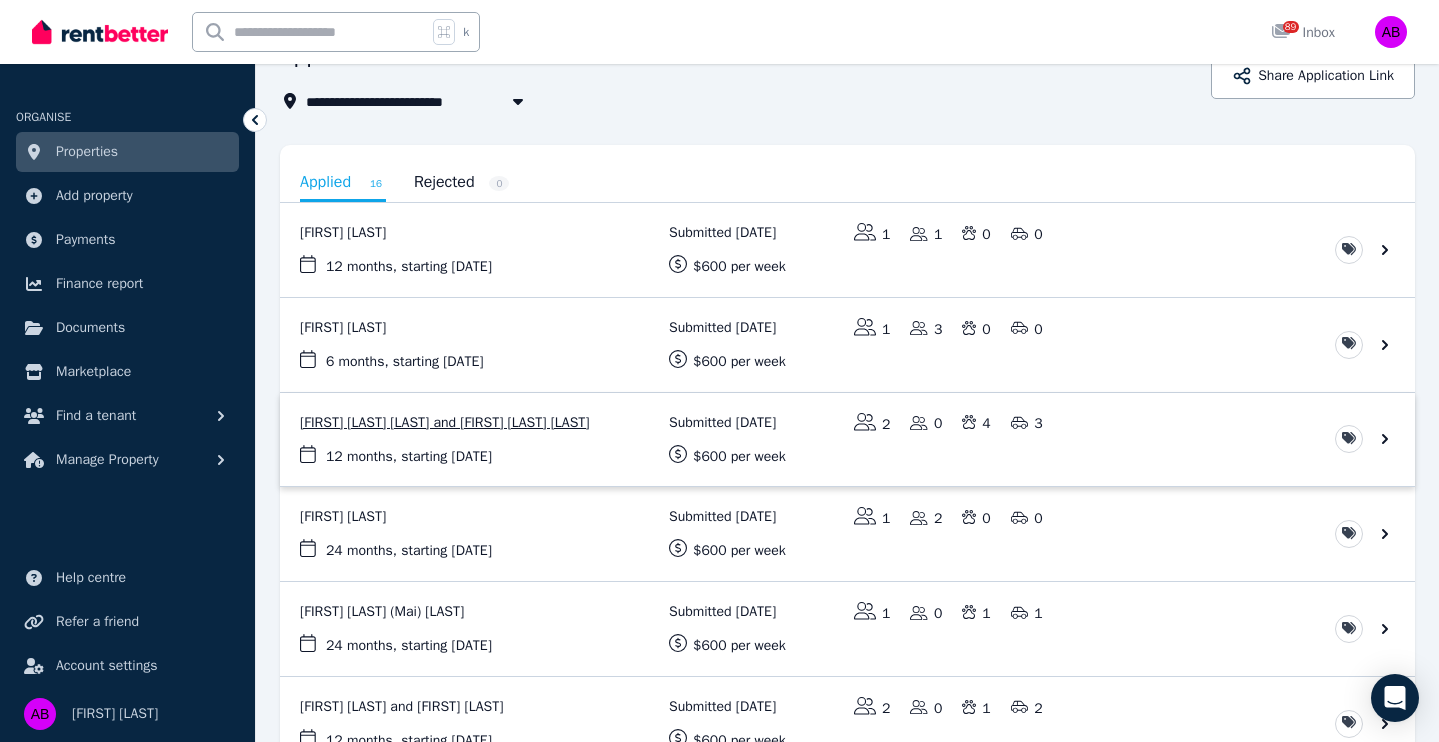 click at bounding box center [847, 440] 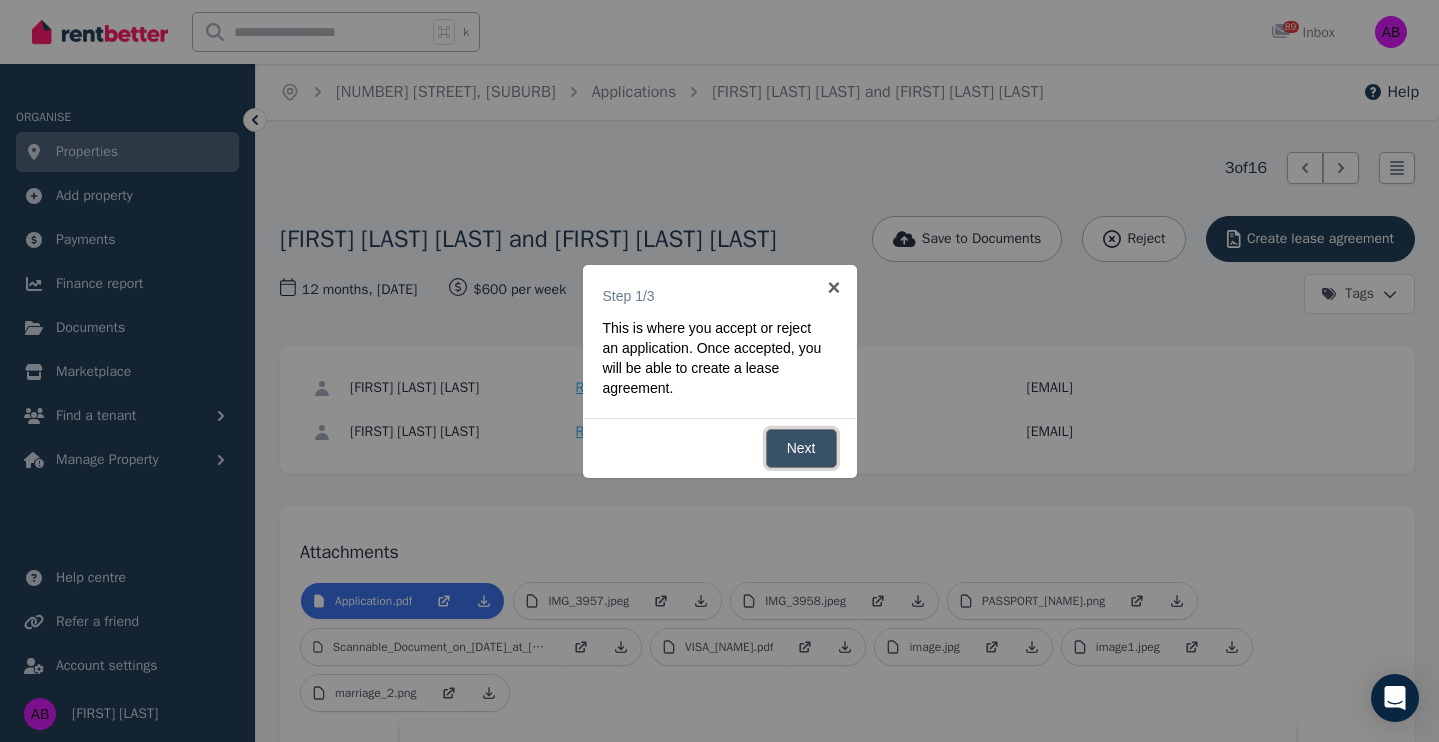click on "Next" at bounding box center [801, 448] 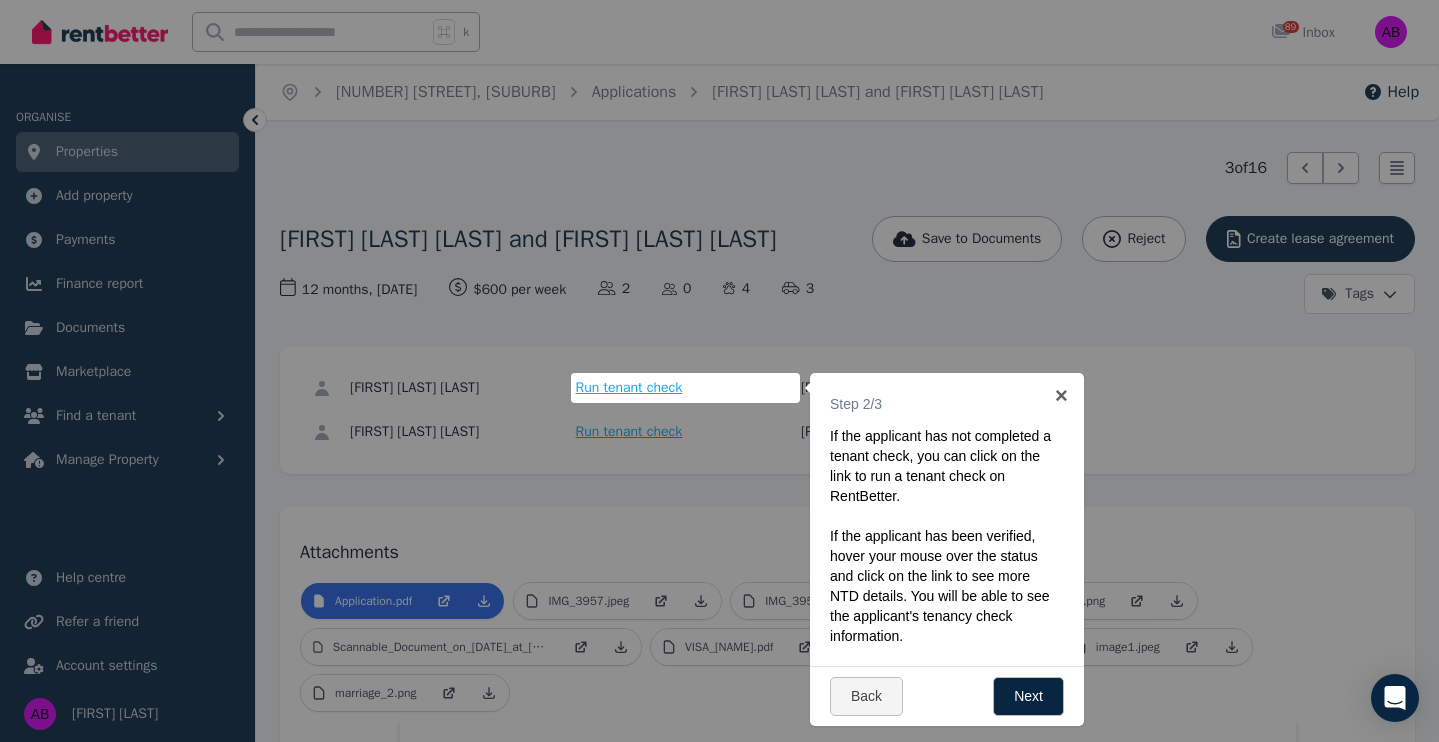 click at bounding box center (719, 371) 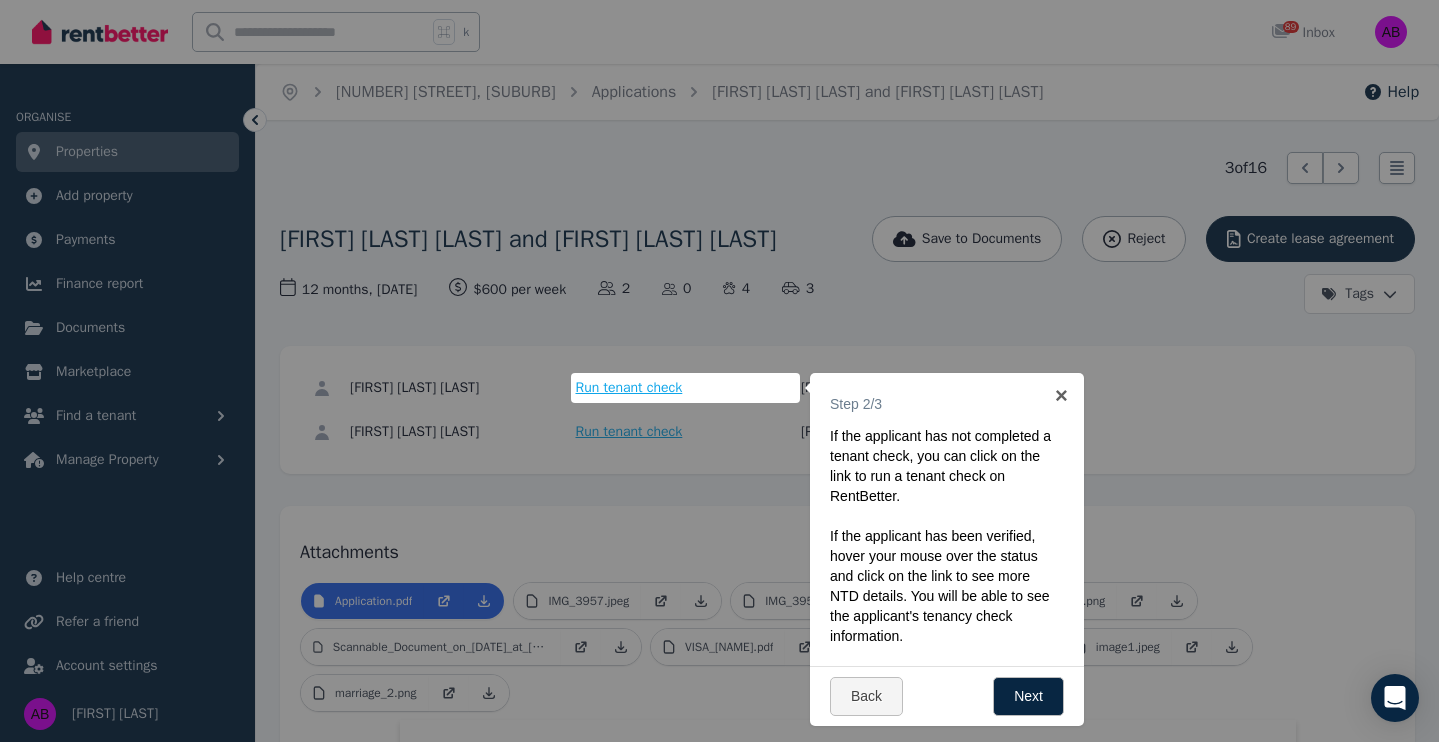 scroll, scrollTop: 0, scrollLeft: 0, axis: both 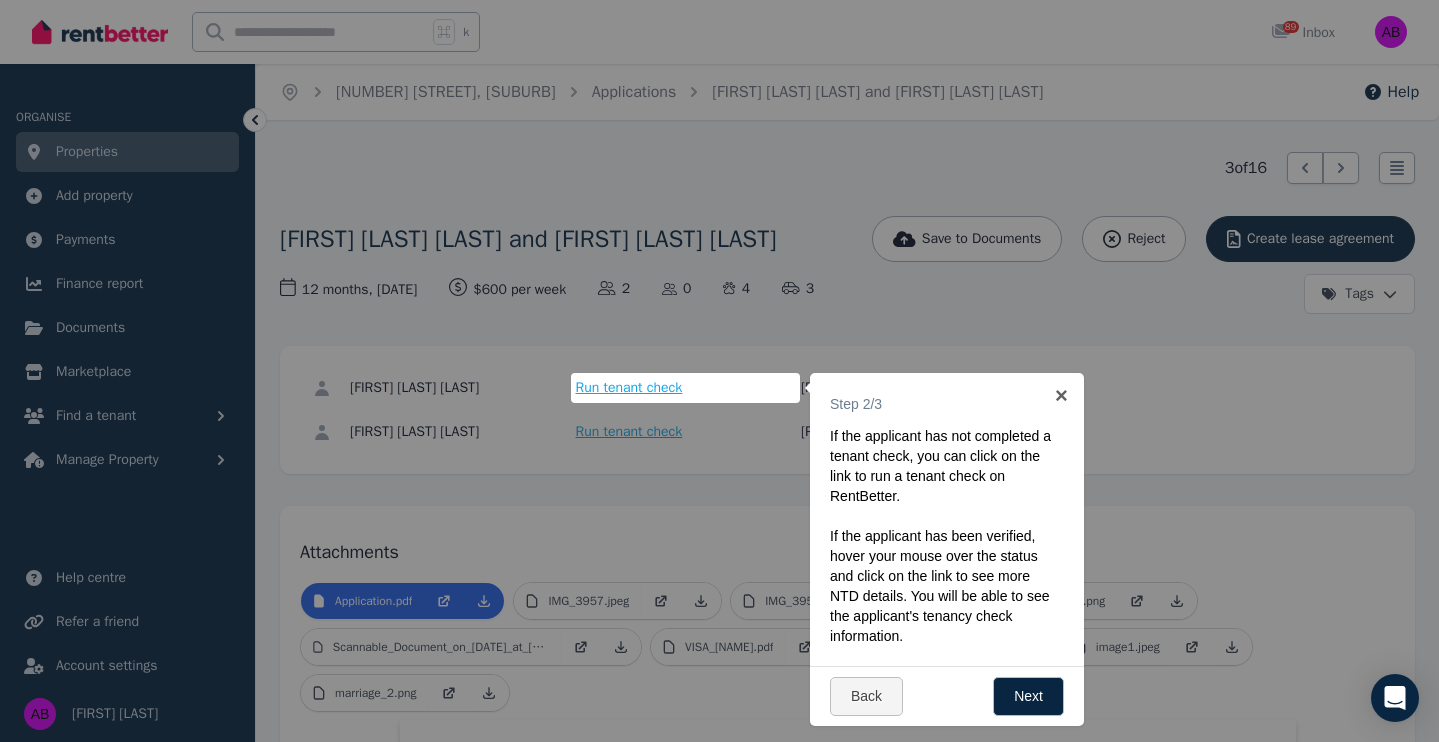 click at bounding box center (719, 371) 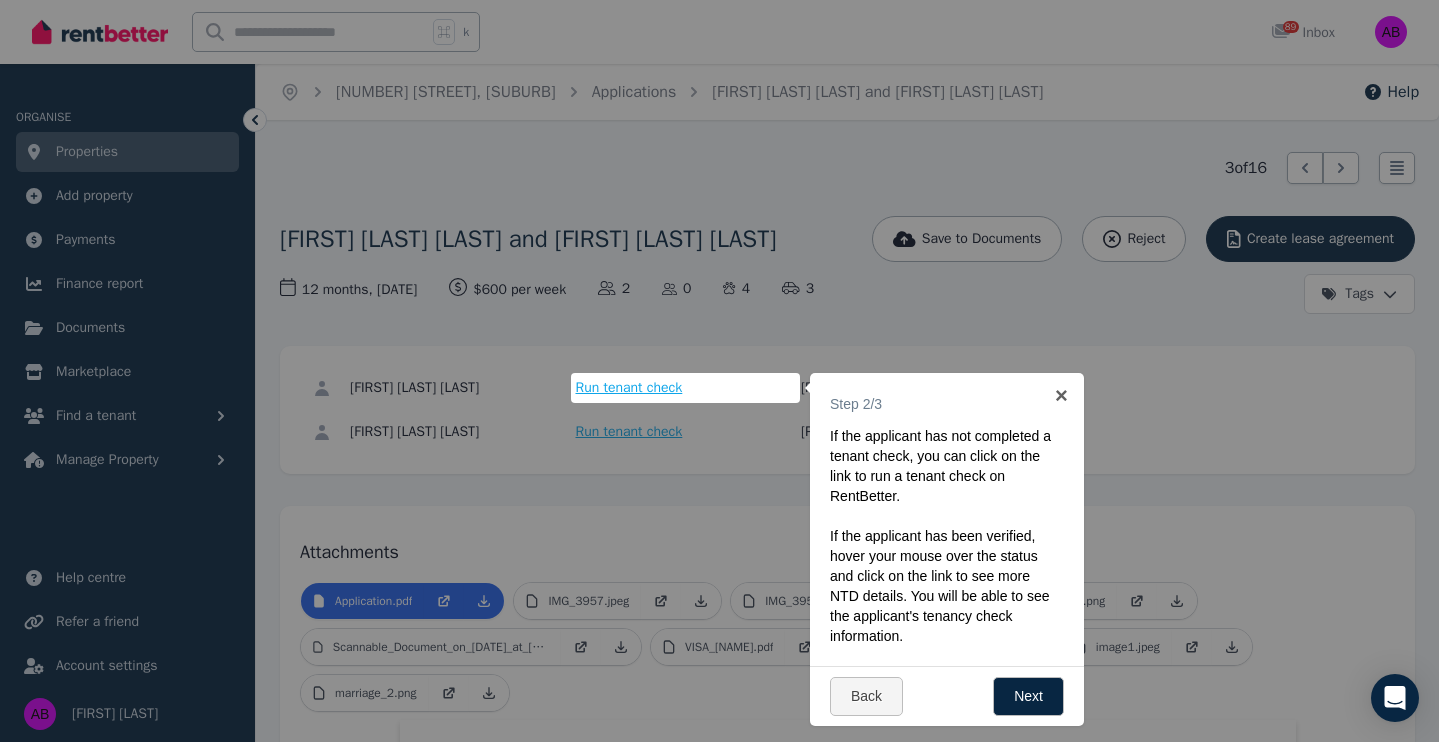 scroll, scrollTop: 0, scrollLeft: 0, axis: both 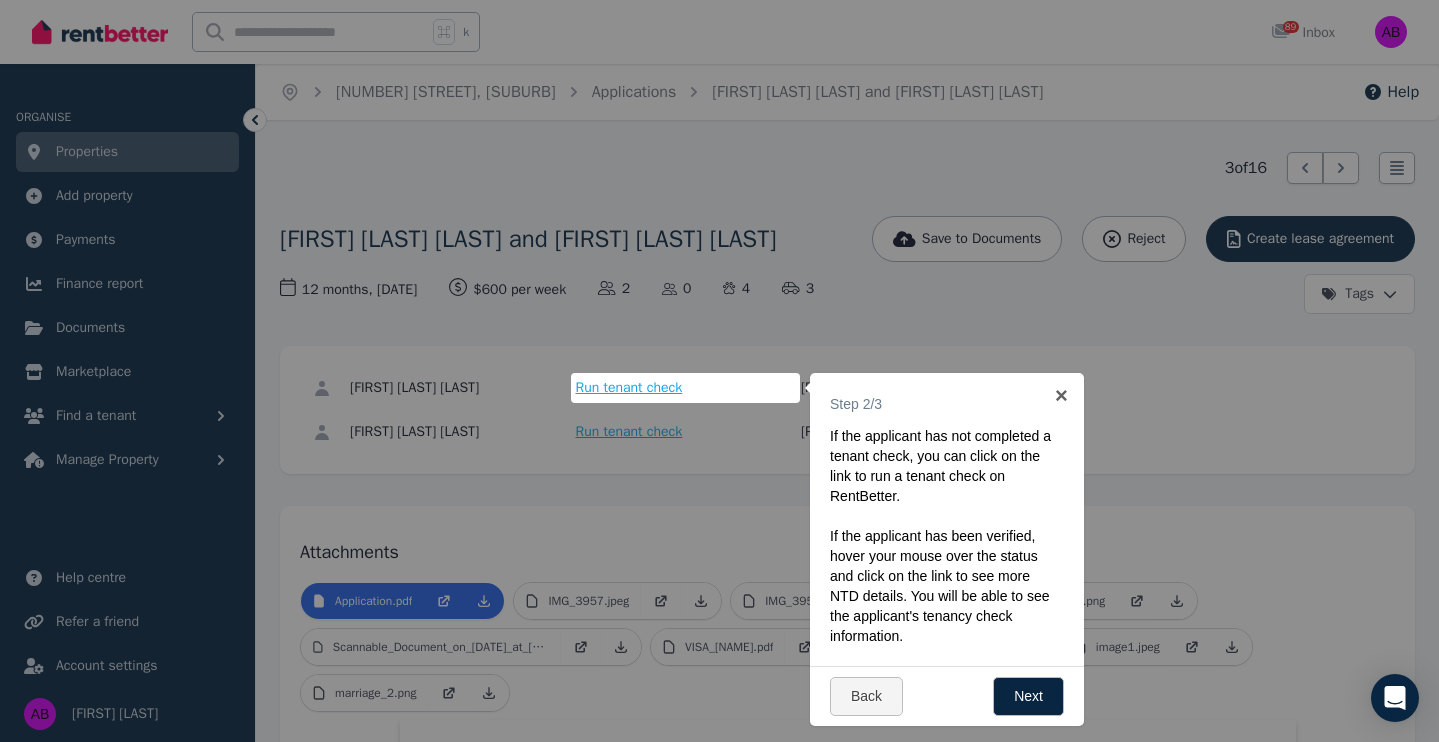 click at bounding box center (719, 371) 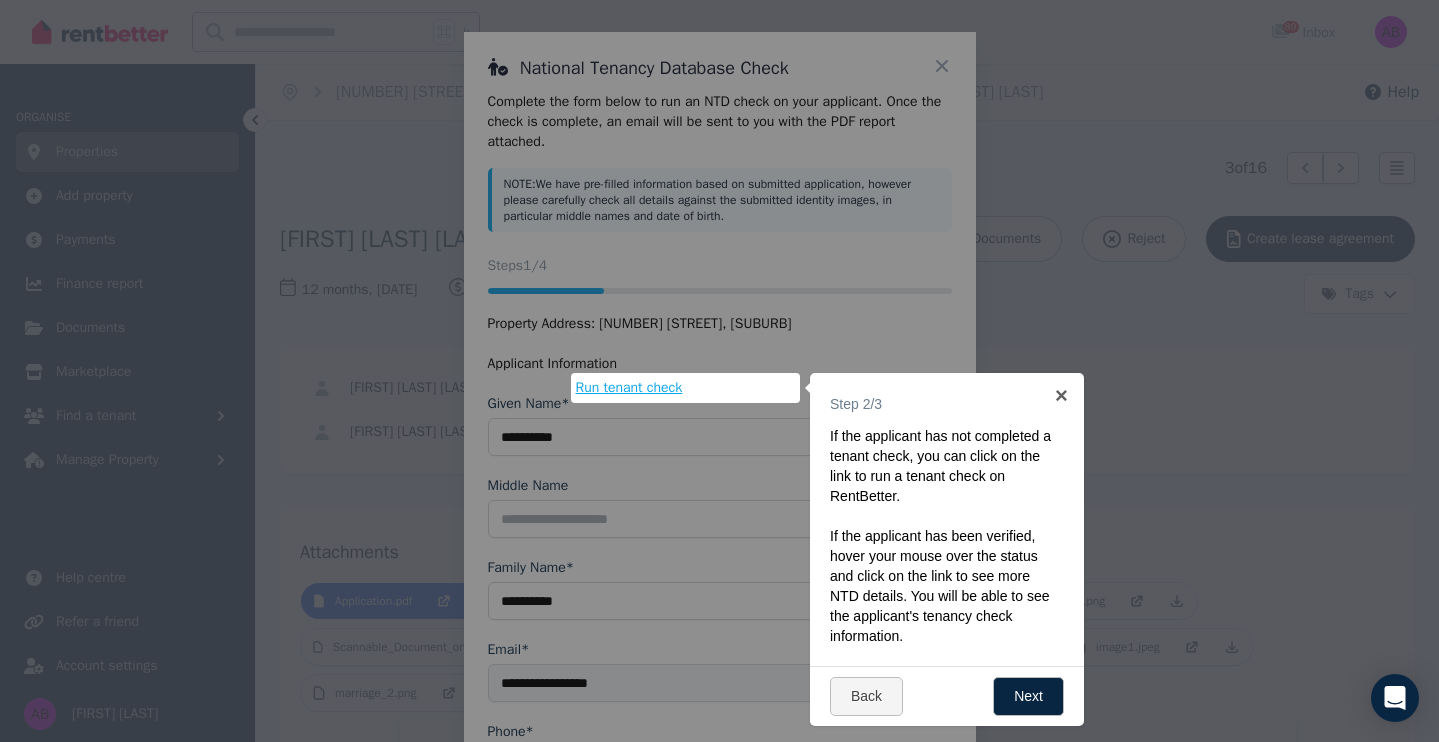scroll, scrollTop: 56, scrollLeft: 0, axis: vertical 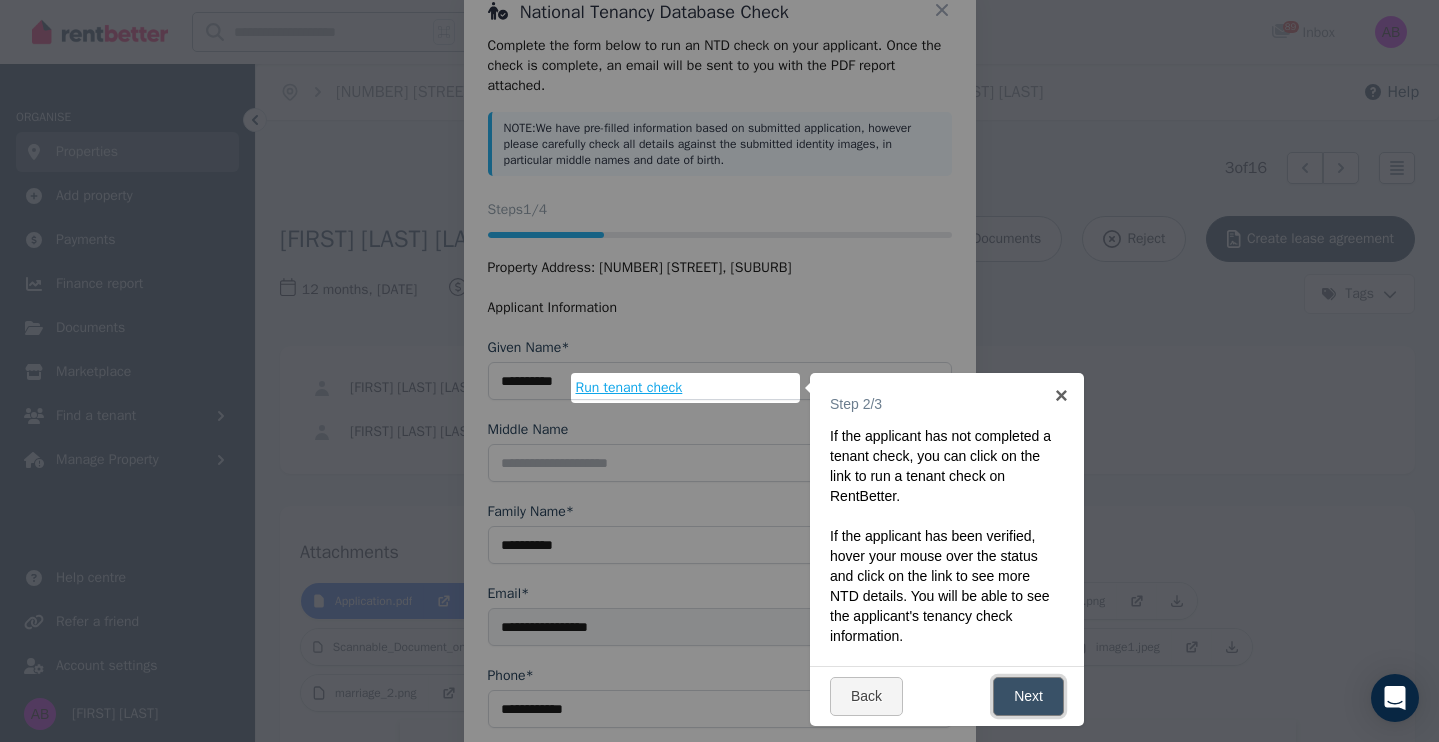 click on "Next" at bounding box center (1028, 696) 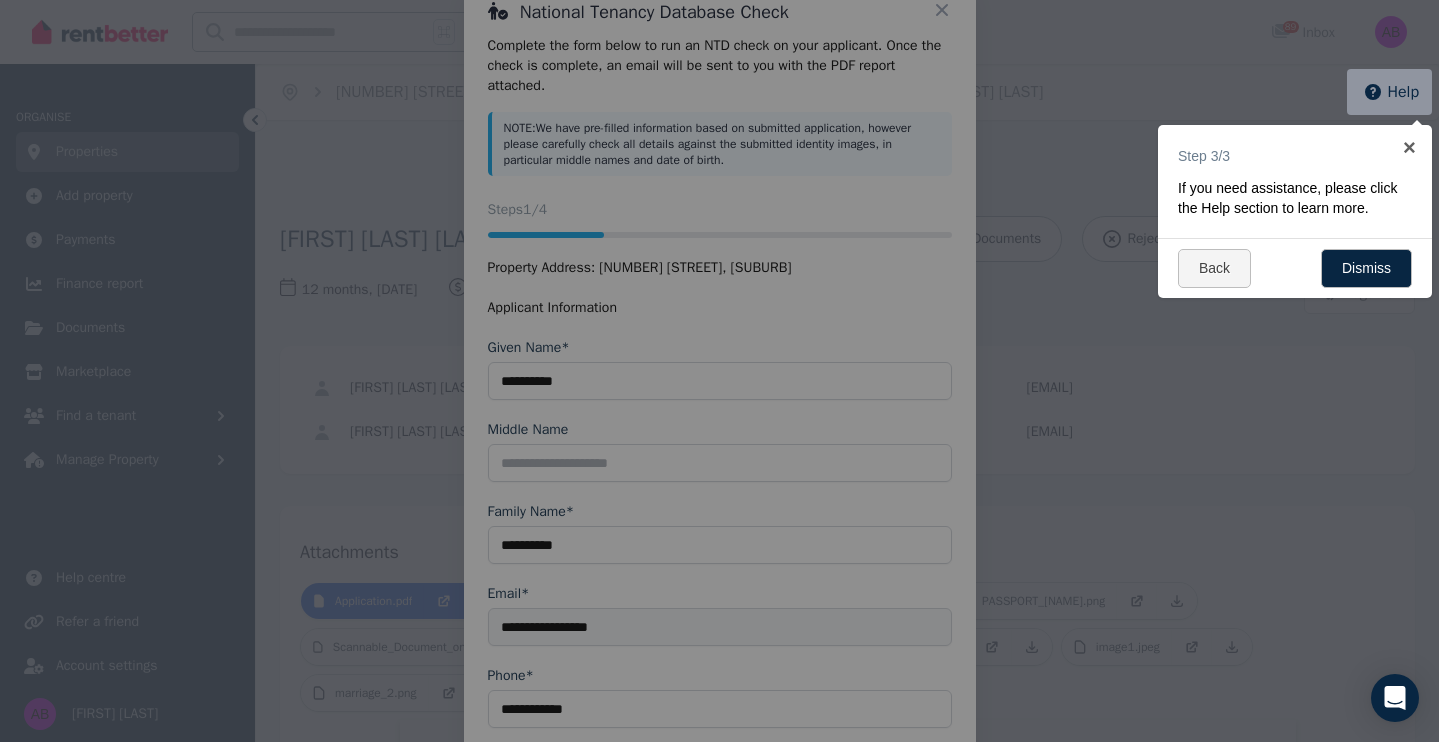 click at bounding box center [719, 371] 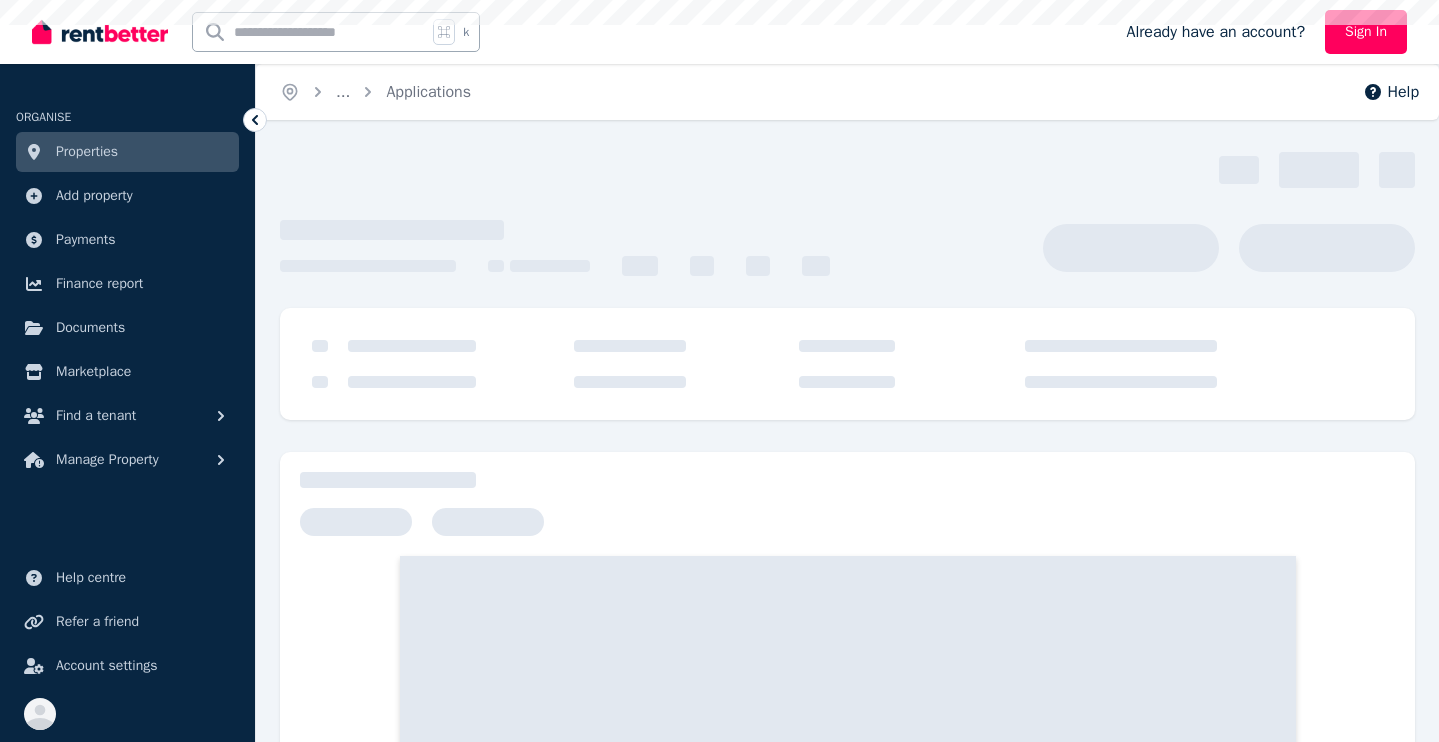 scroll, scrollTop: 0, scrollLeft: 0, axis: both 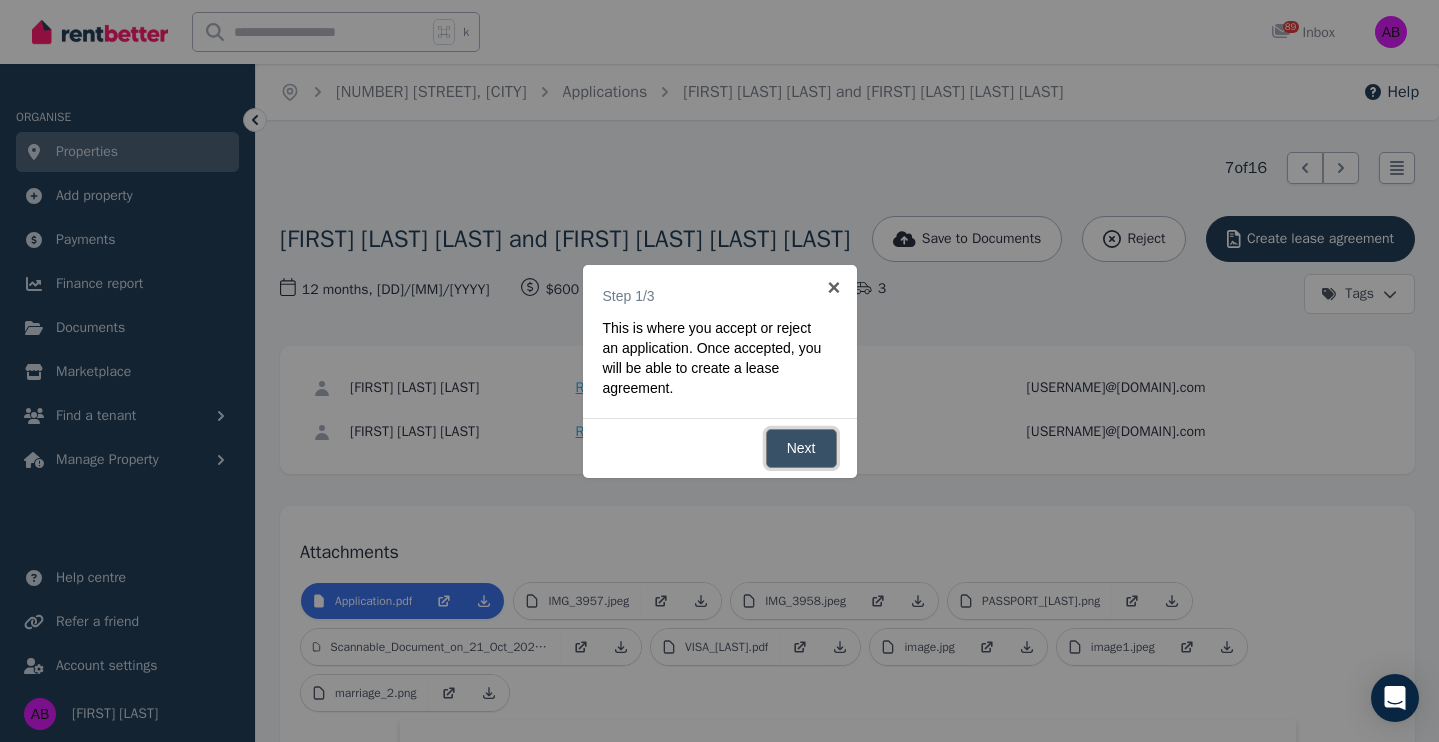 click on "Next" at bounding box center (801, 448) 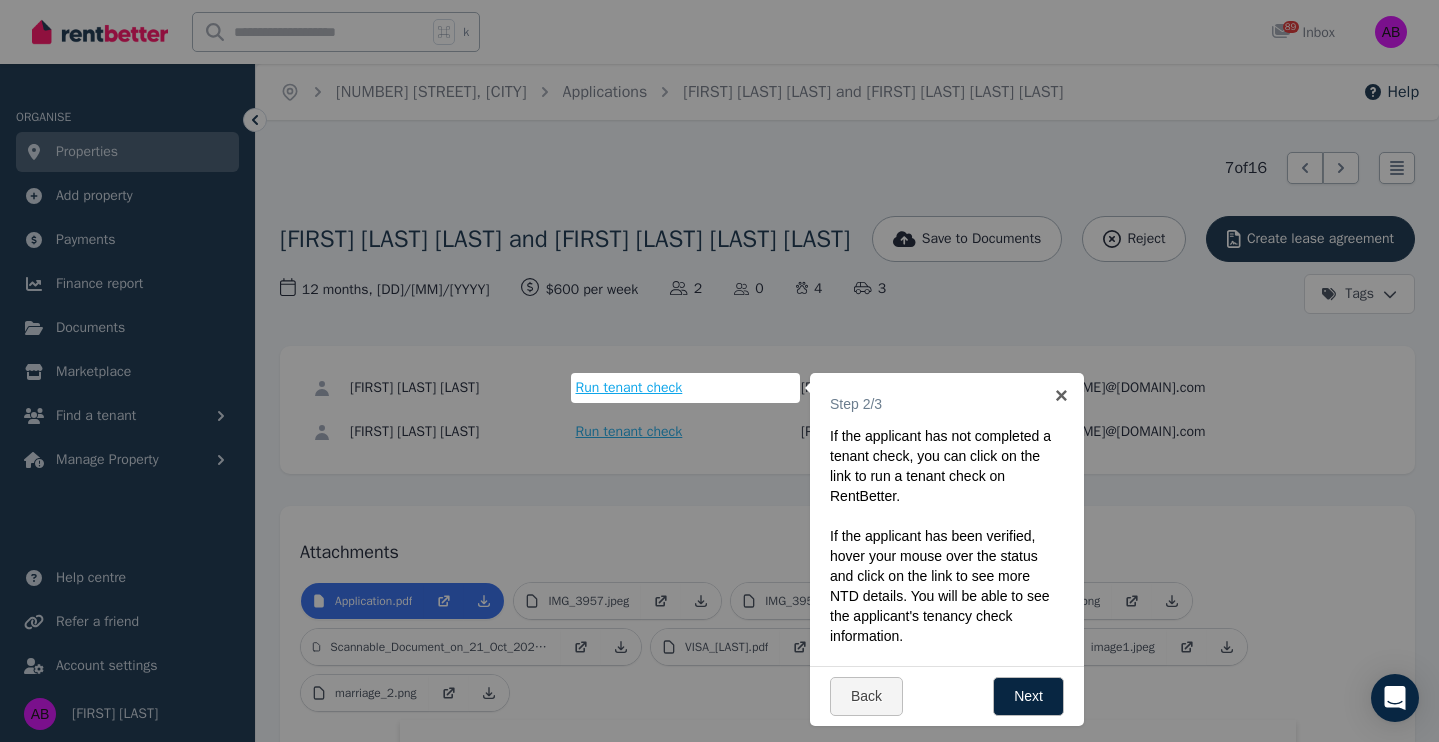 click on "Run tenant check" at bounding box center [629, 388] 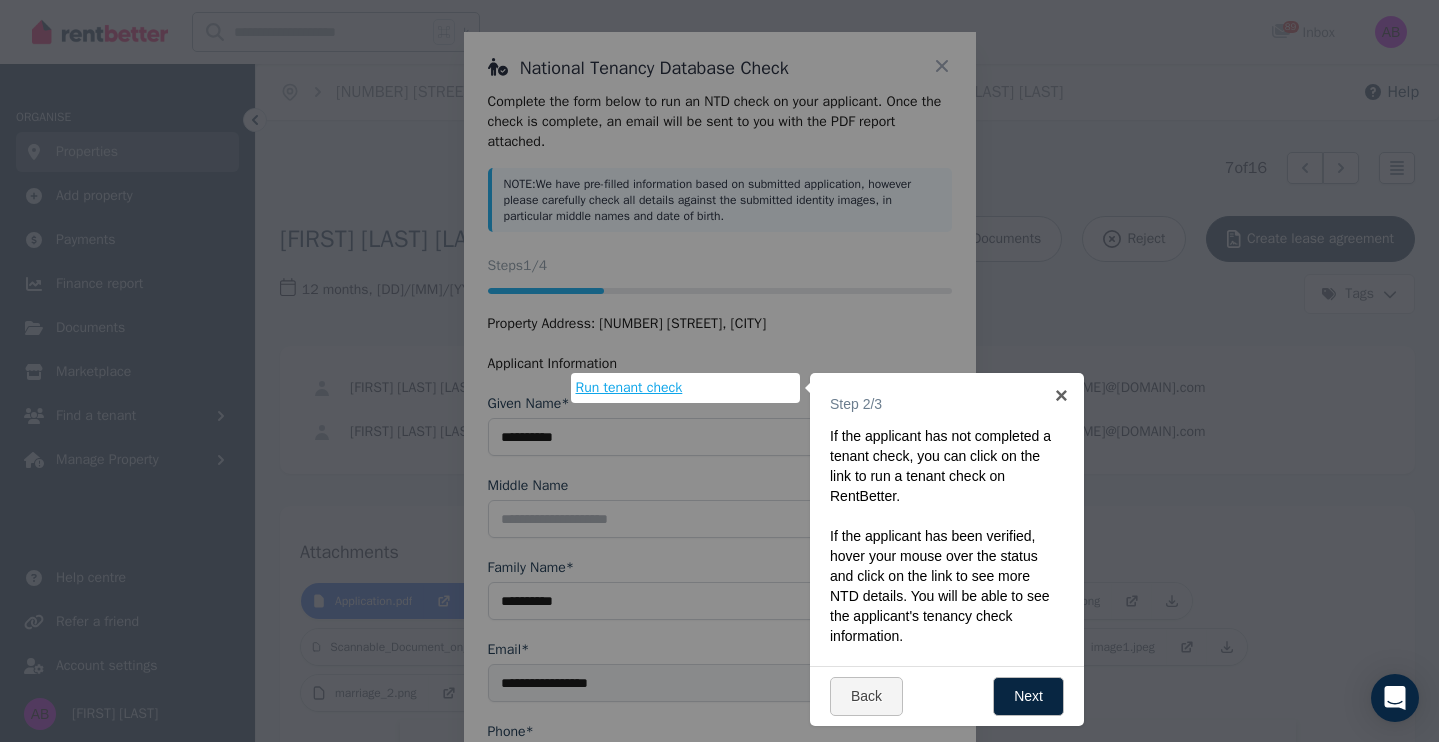 scroll, scrollTop: 56, scrollLeft: 0, axis: vertical 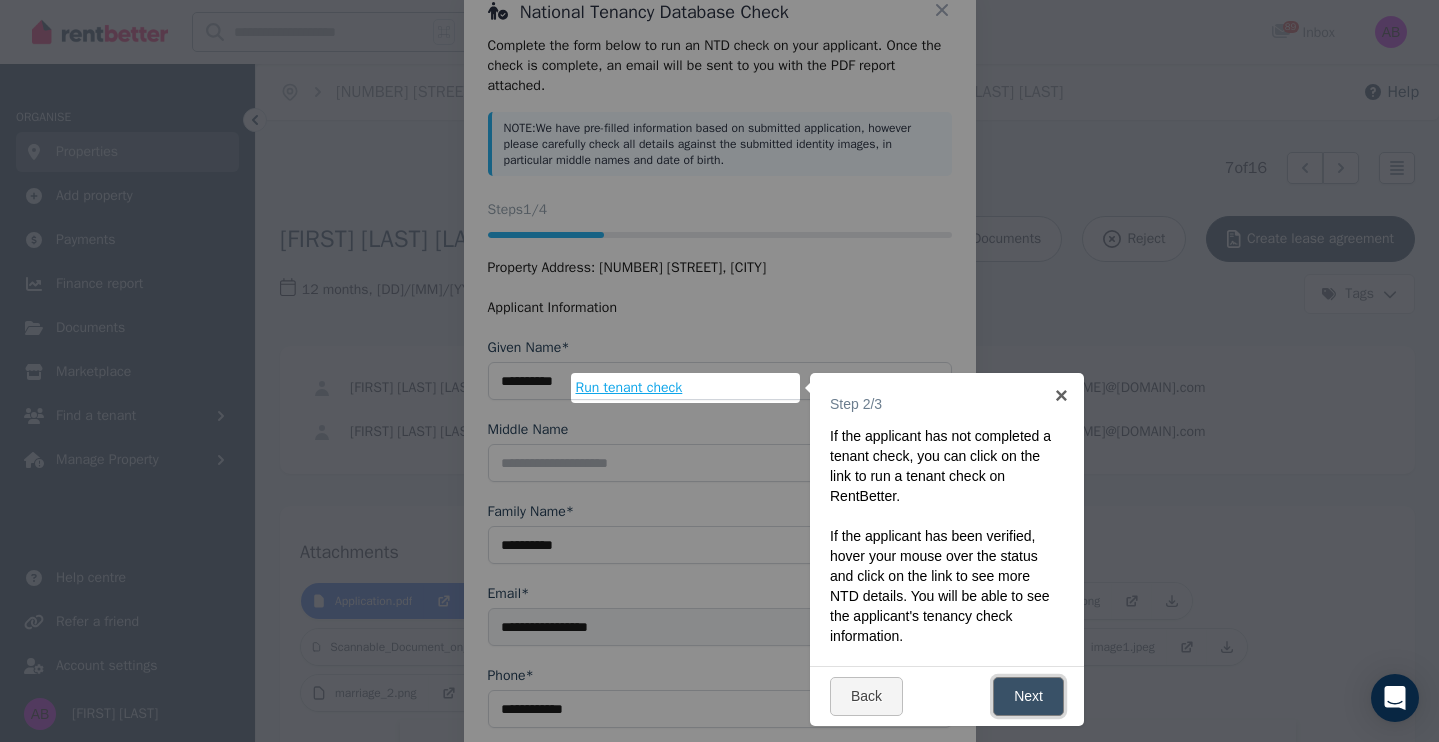 click on "Next" at bounding box center [1028, 696] 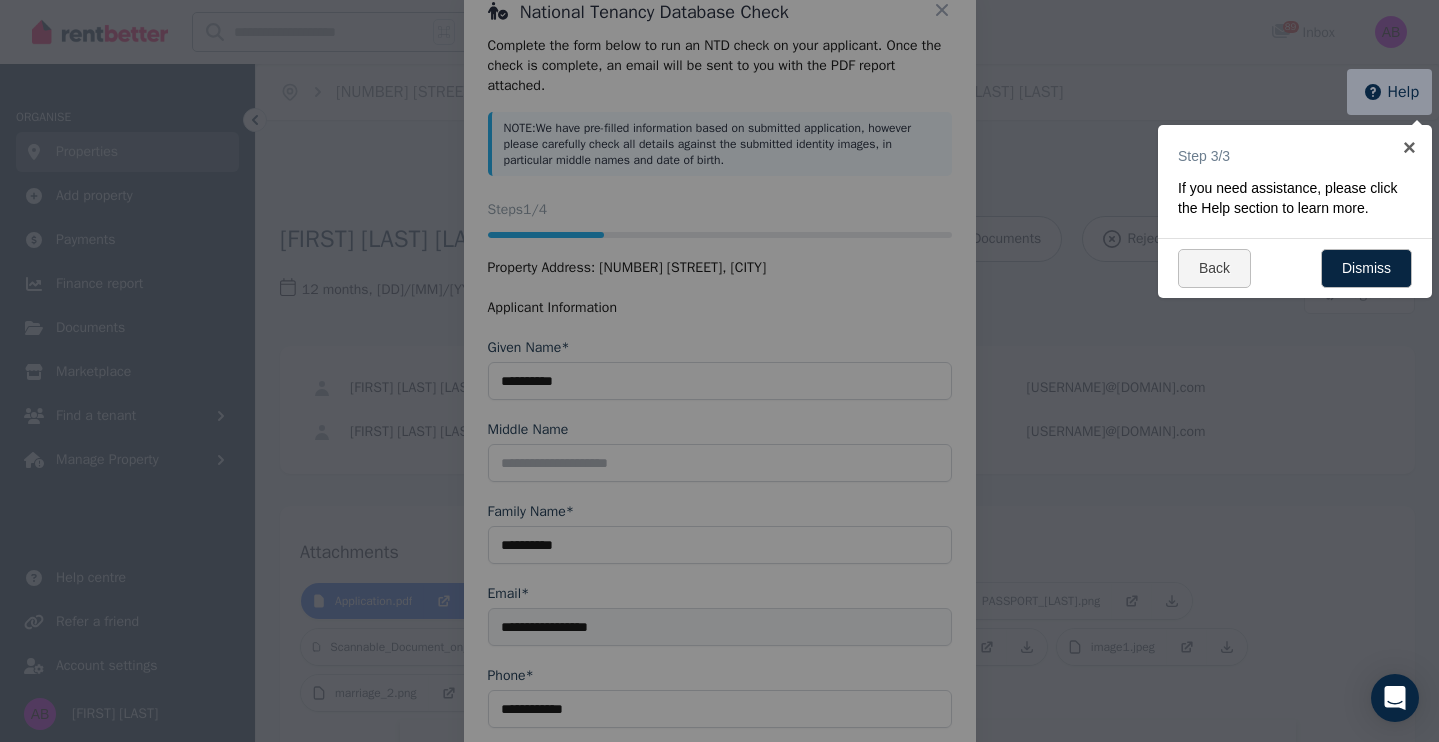click at bounding box center (719, 371) 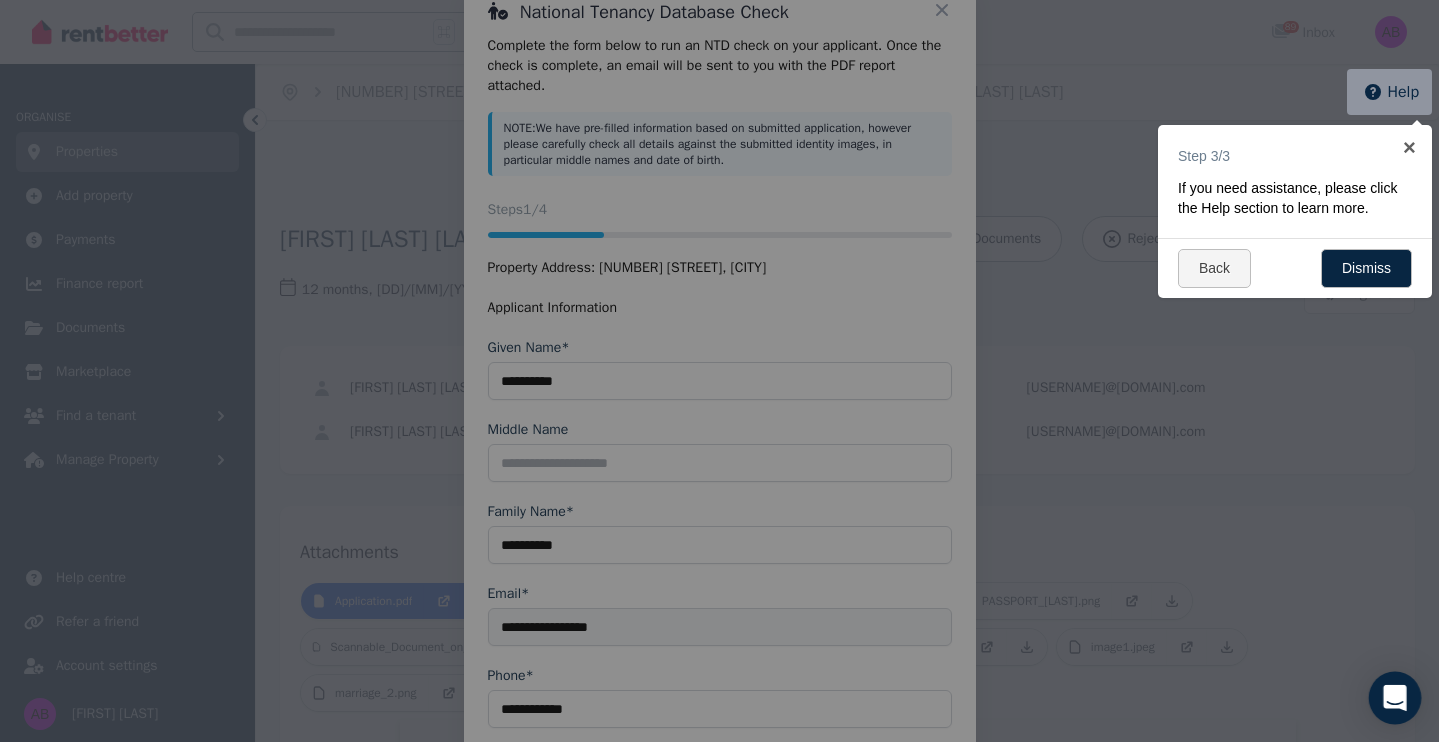 click 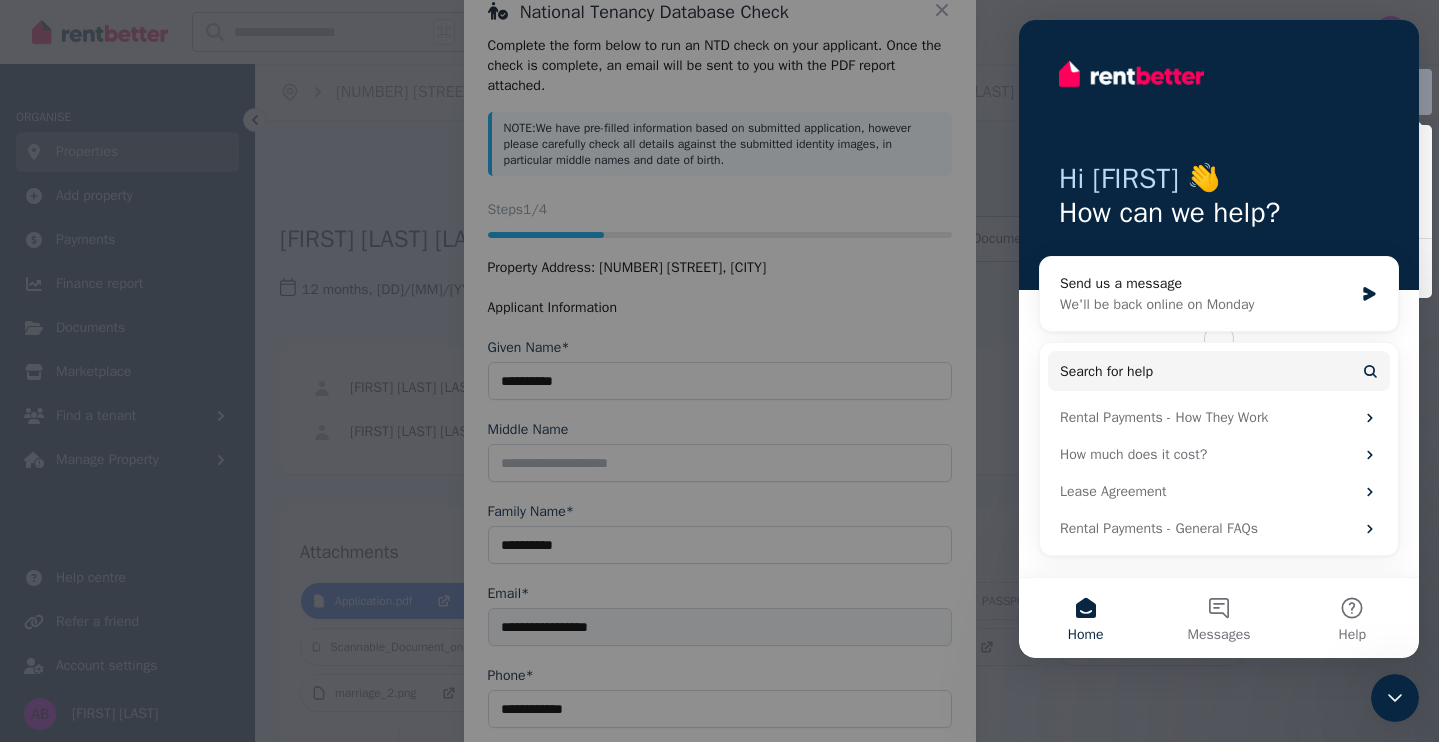 scroll, scrollTop: 0, scrollLeft: 0, axis: both 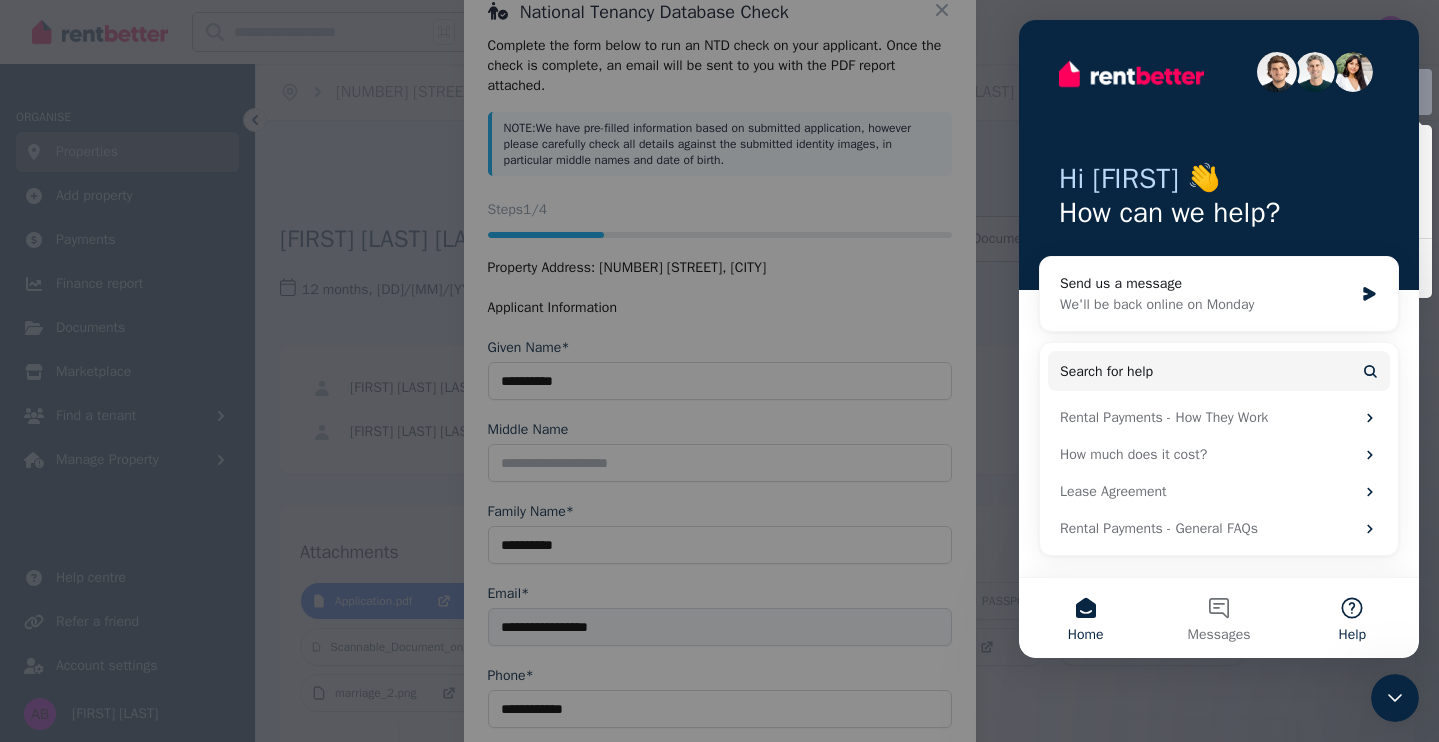 click on "Help" at bounding box center (1352, 618) 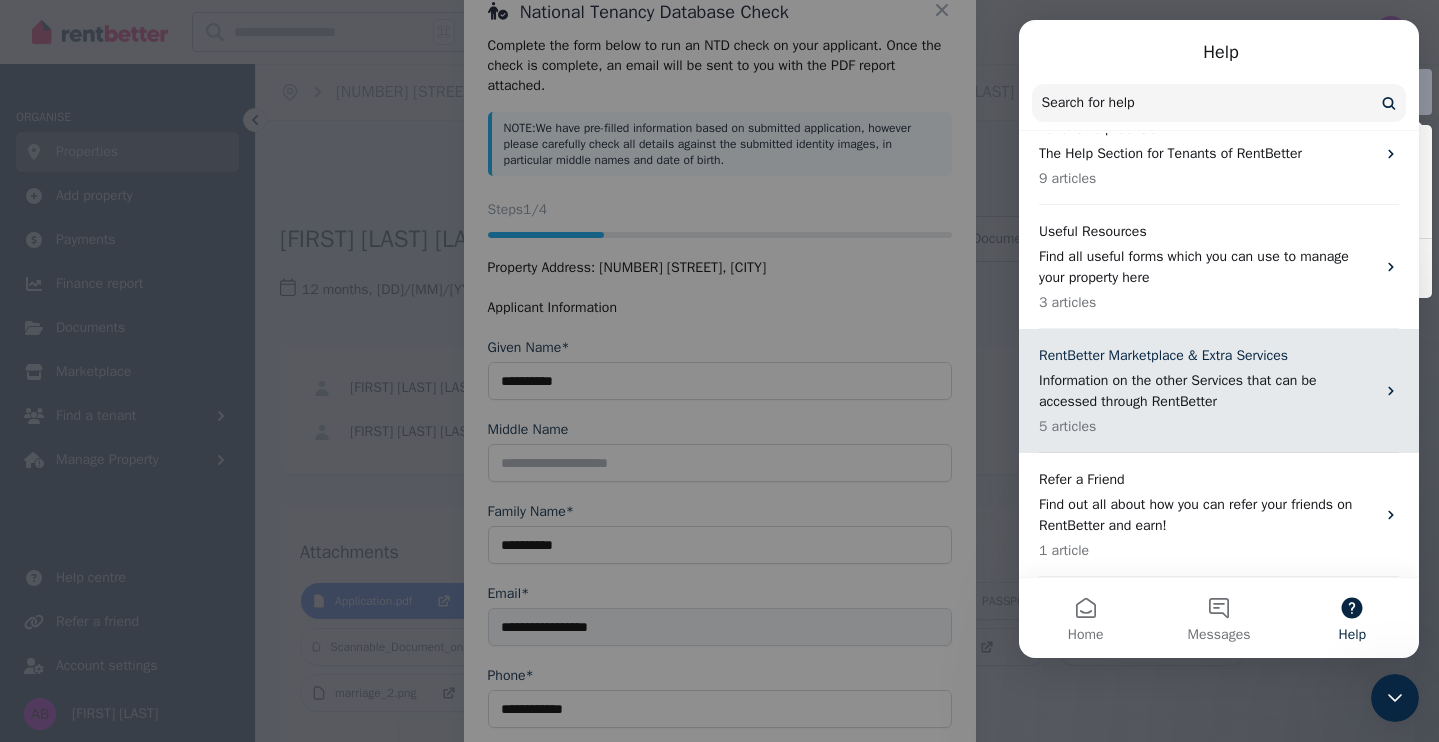 scroll, scrollTop: 0, scrollLeft: 0, axis: both 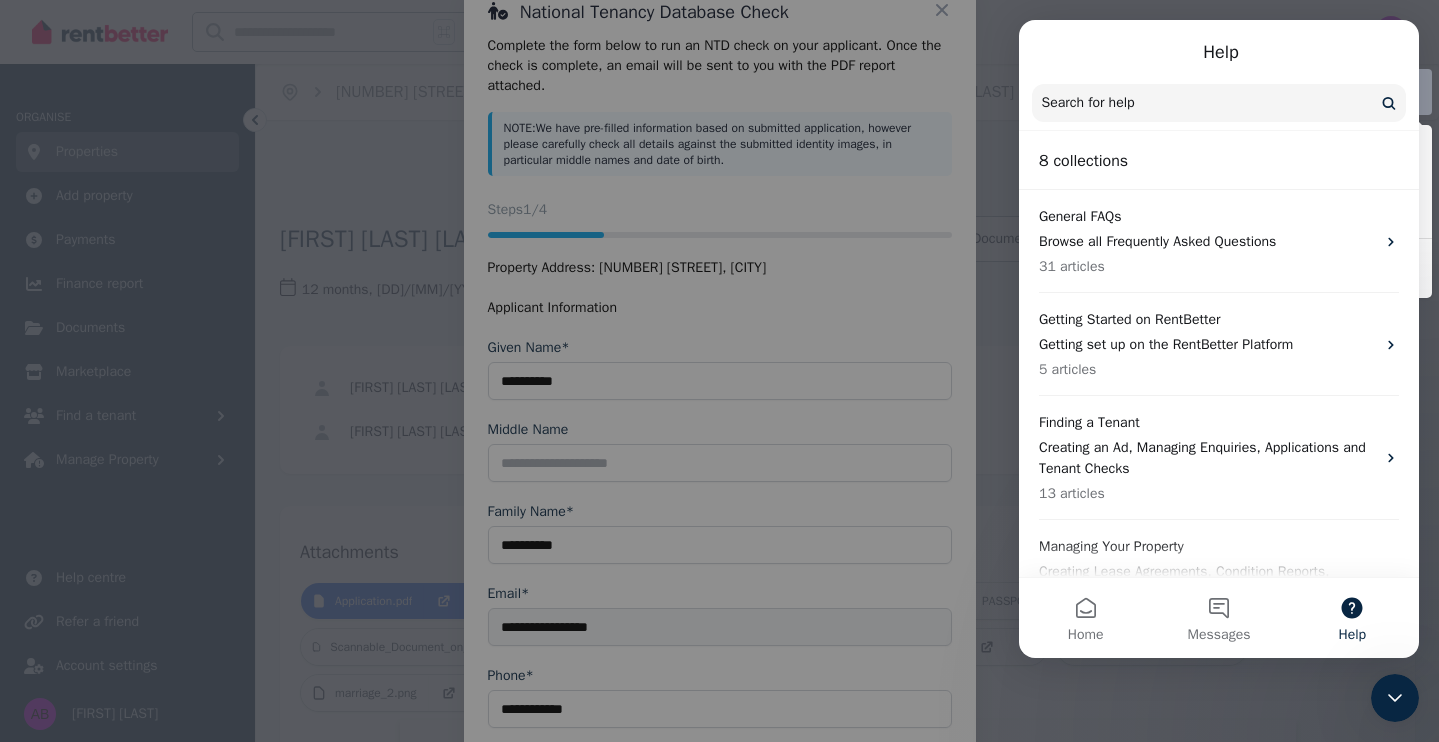 click on "Help" at bounding box center (1352, 618) 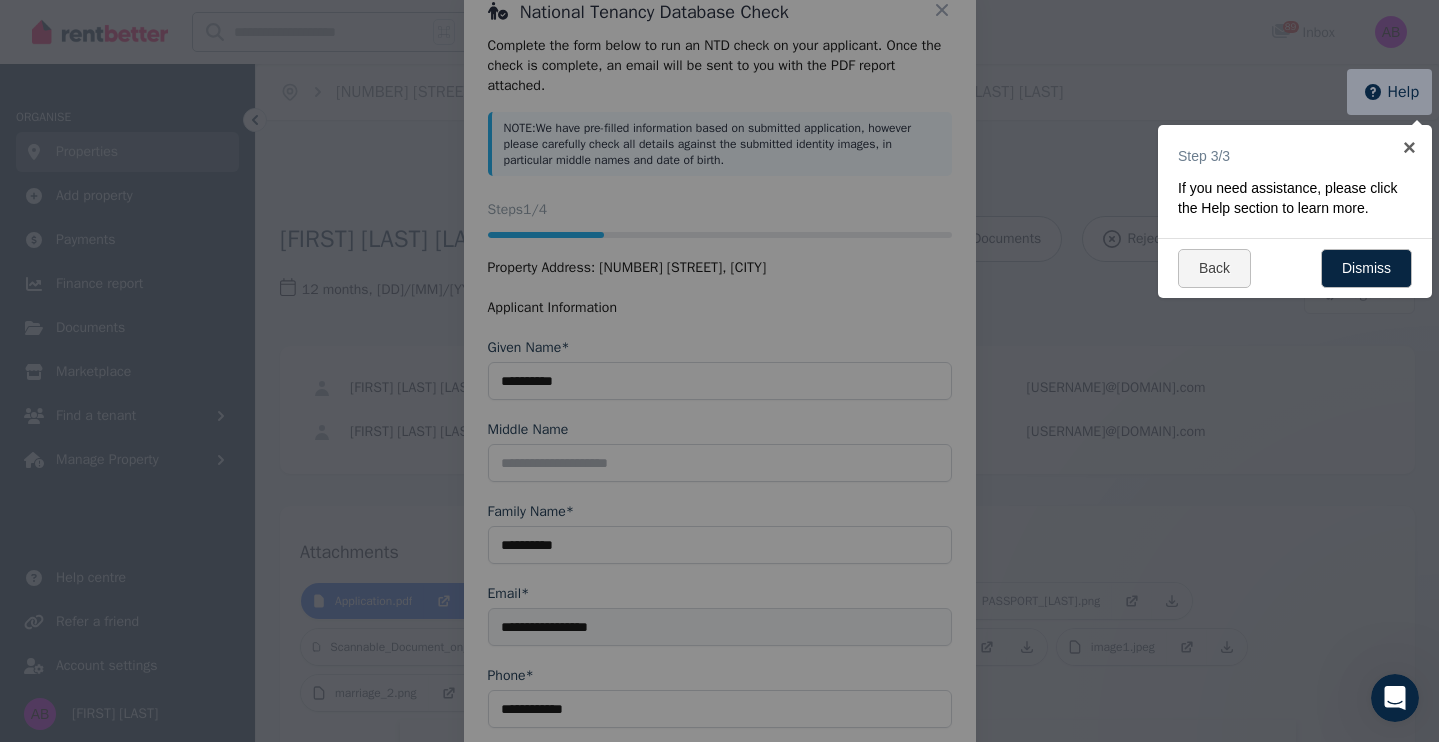 scroll, scrollTop: 0, scrollLeft: 0, axis: both 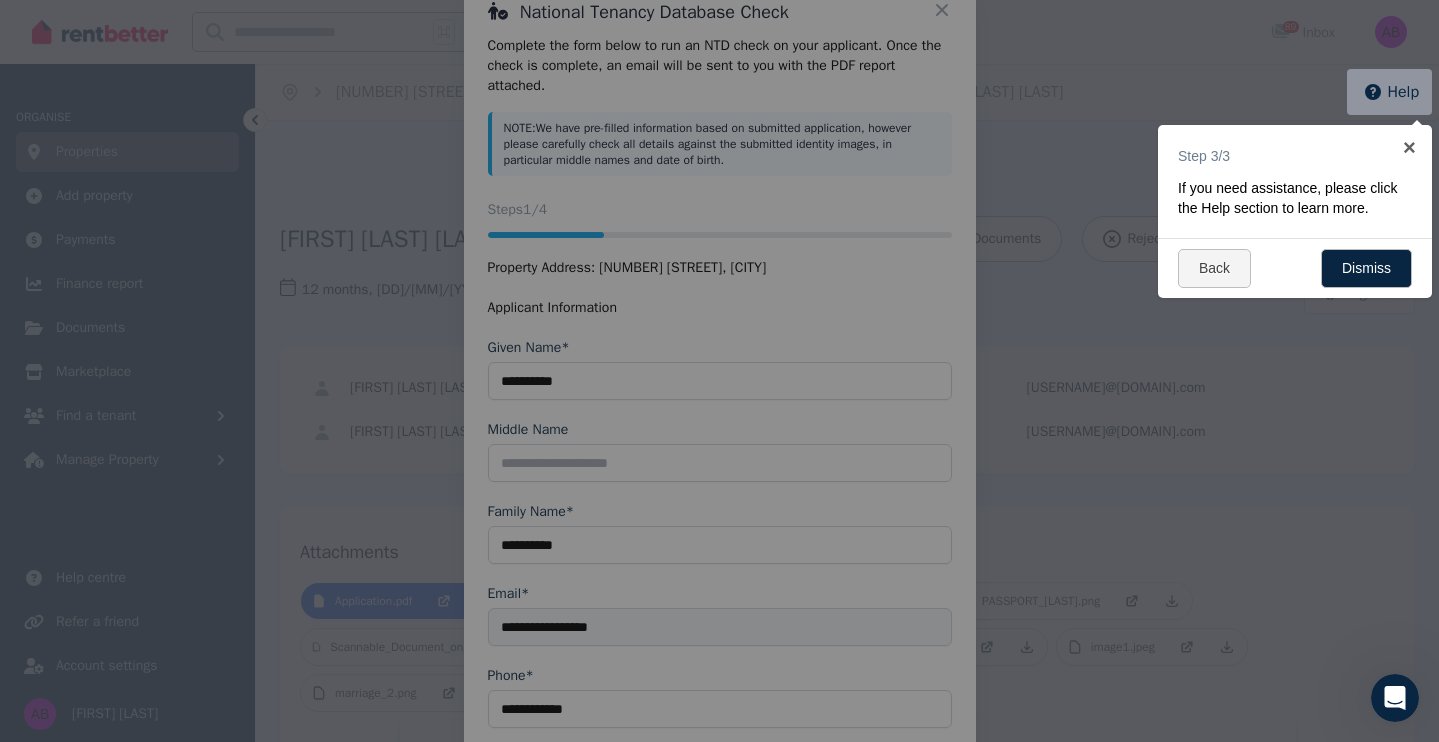 click at bounding box center (719, 371) 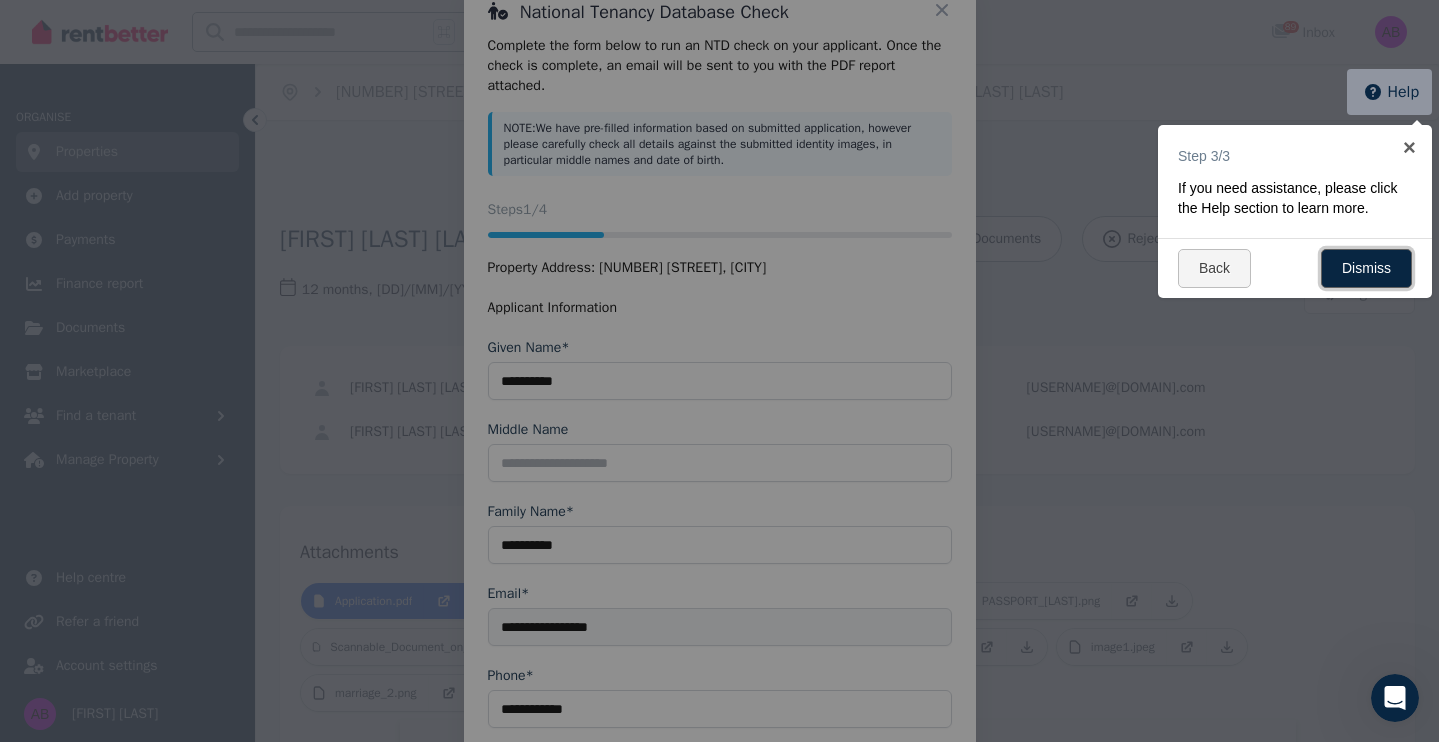 click on "Dismiss" at bounding box center [1366, 268] 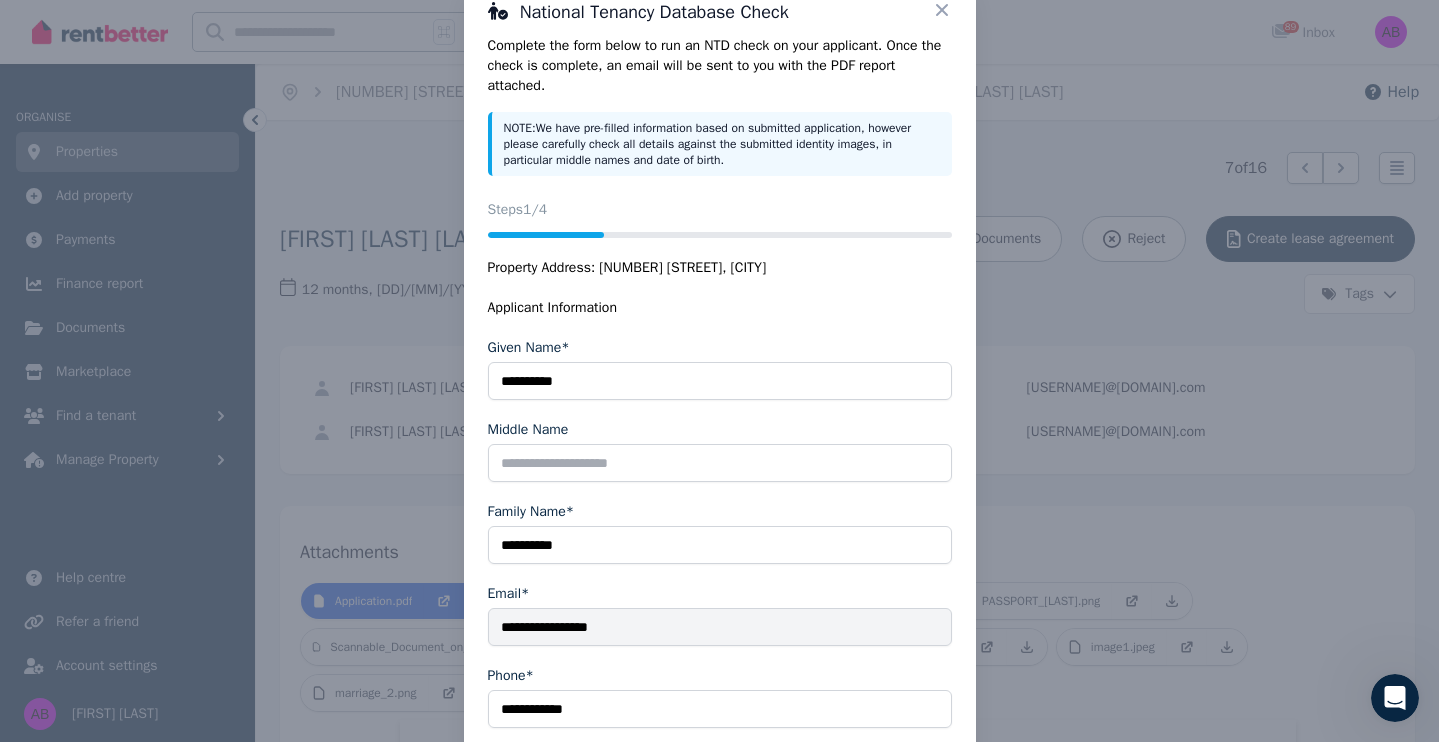 click 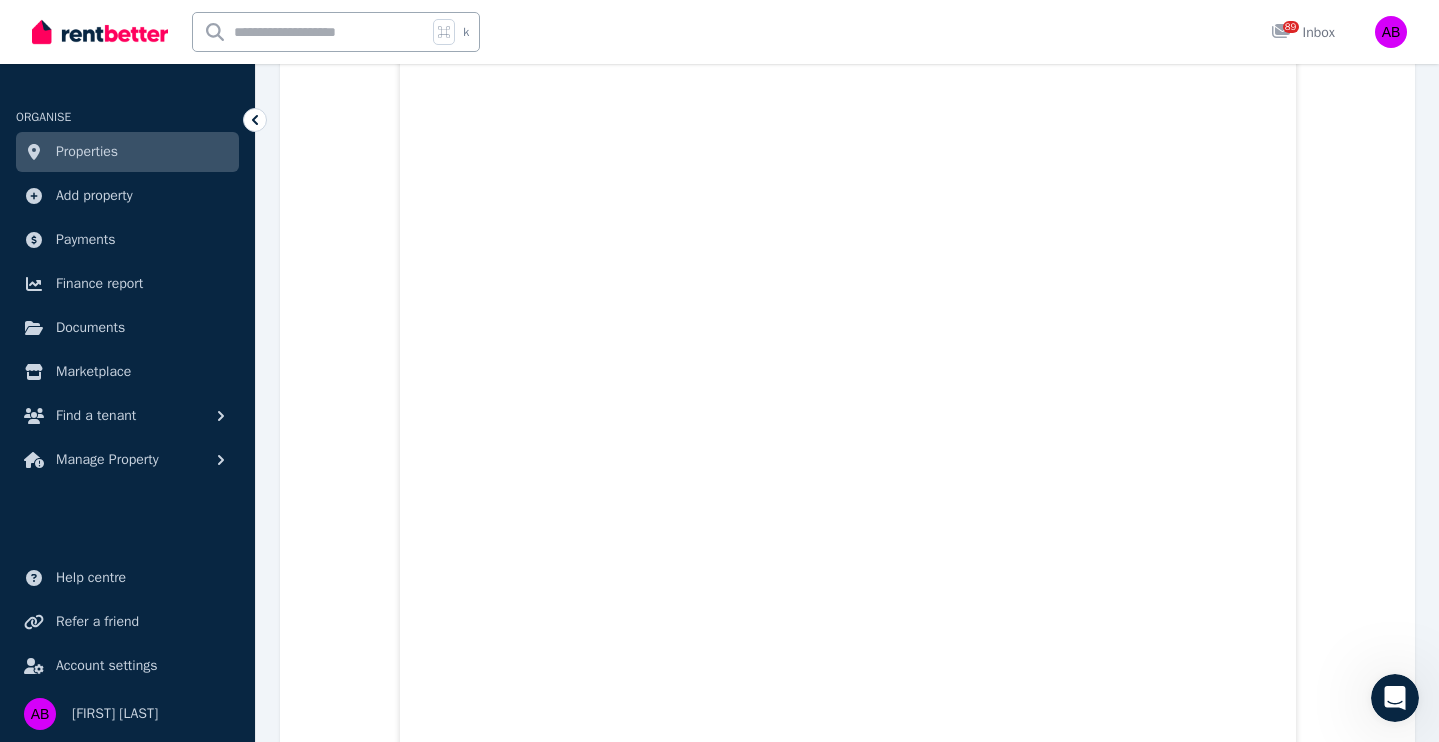 scroll, scrollTop: 8592, scrollLeft: 0, axis: vertical 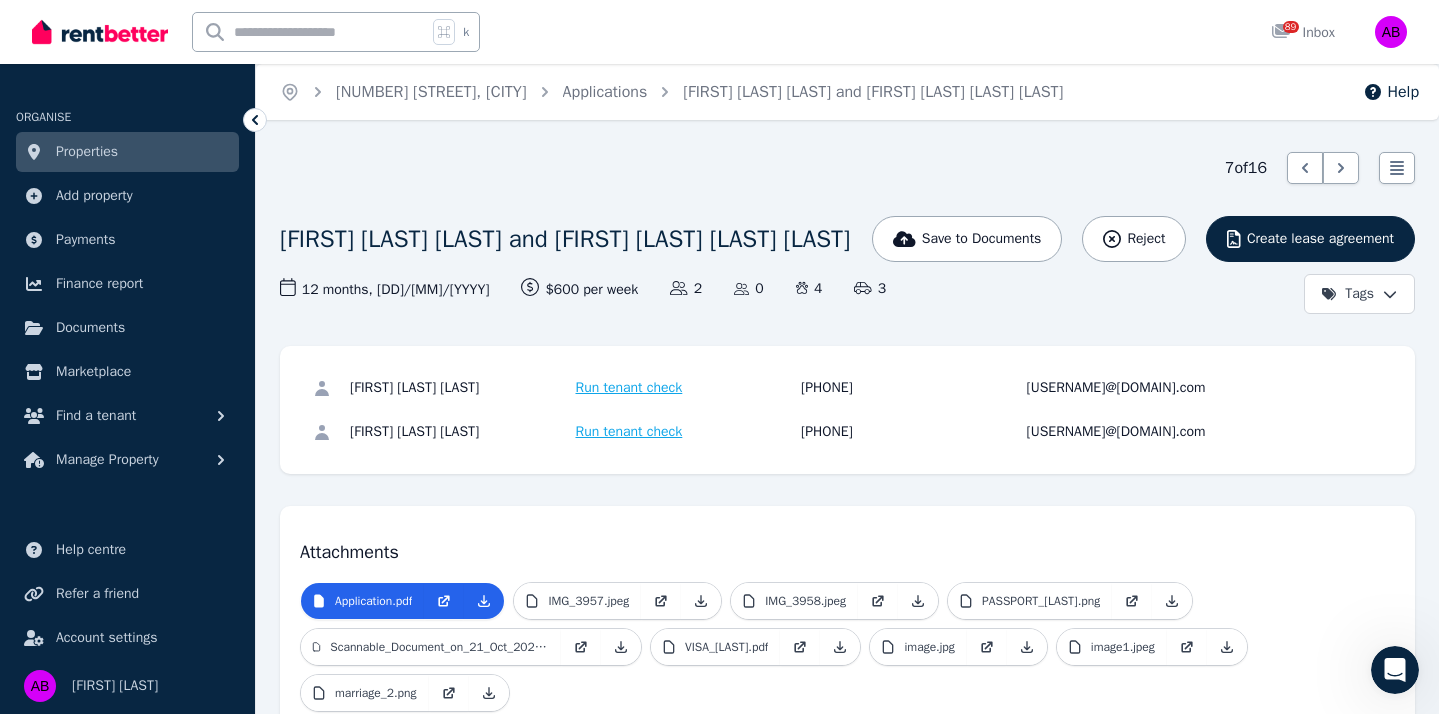 click 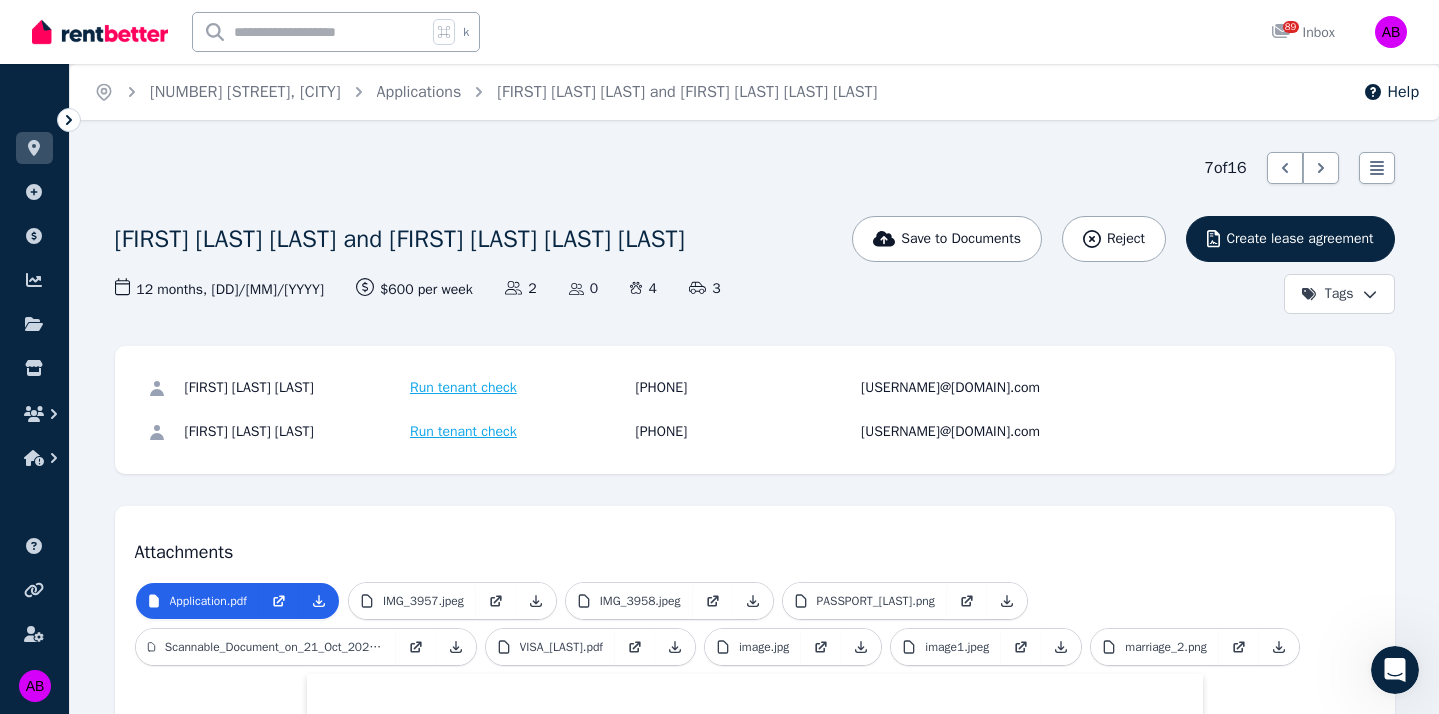 click 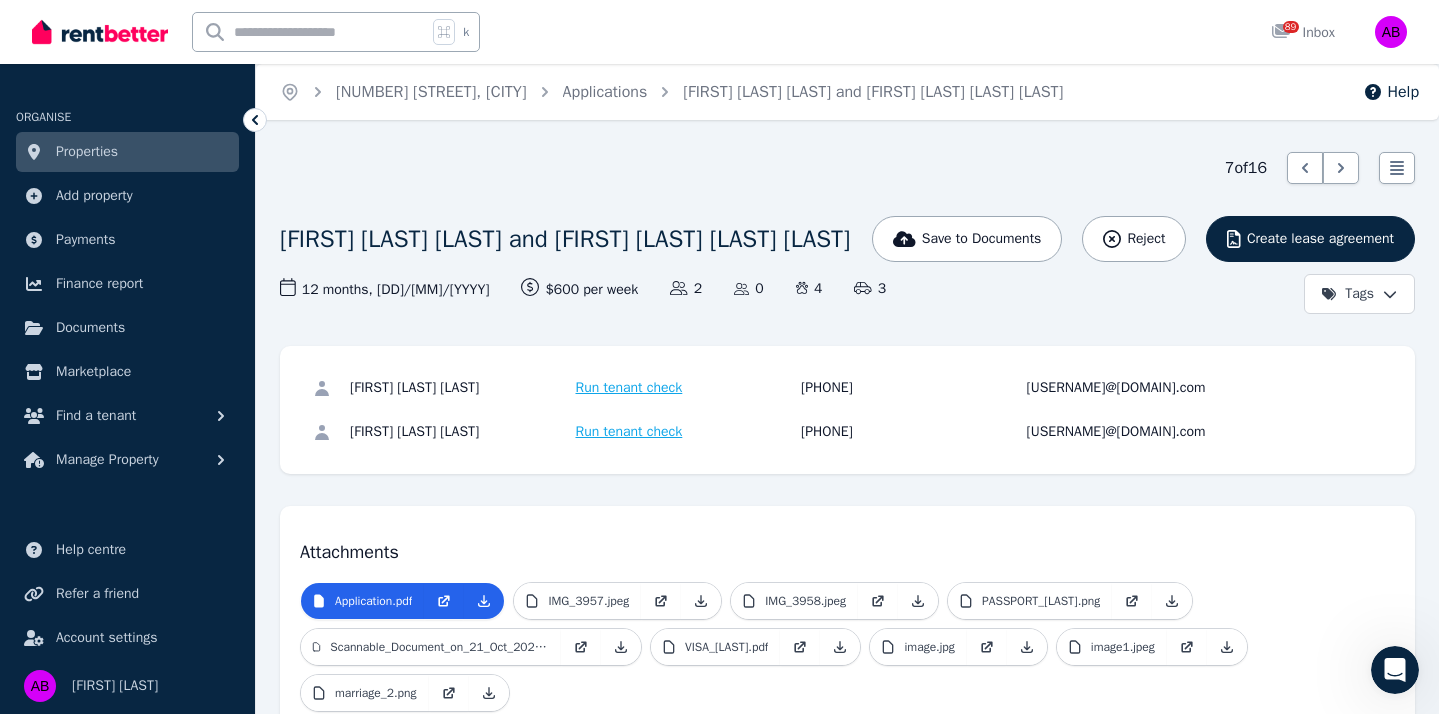 click on "Properties" at bounding box center [87, 152] 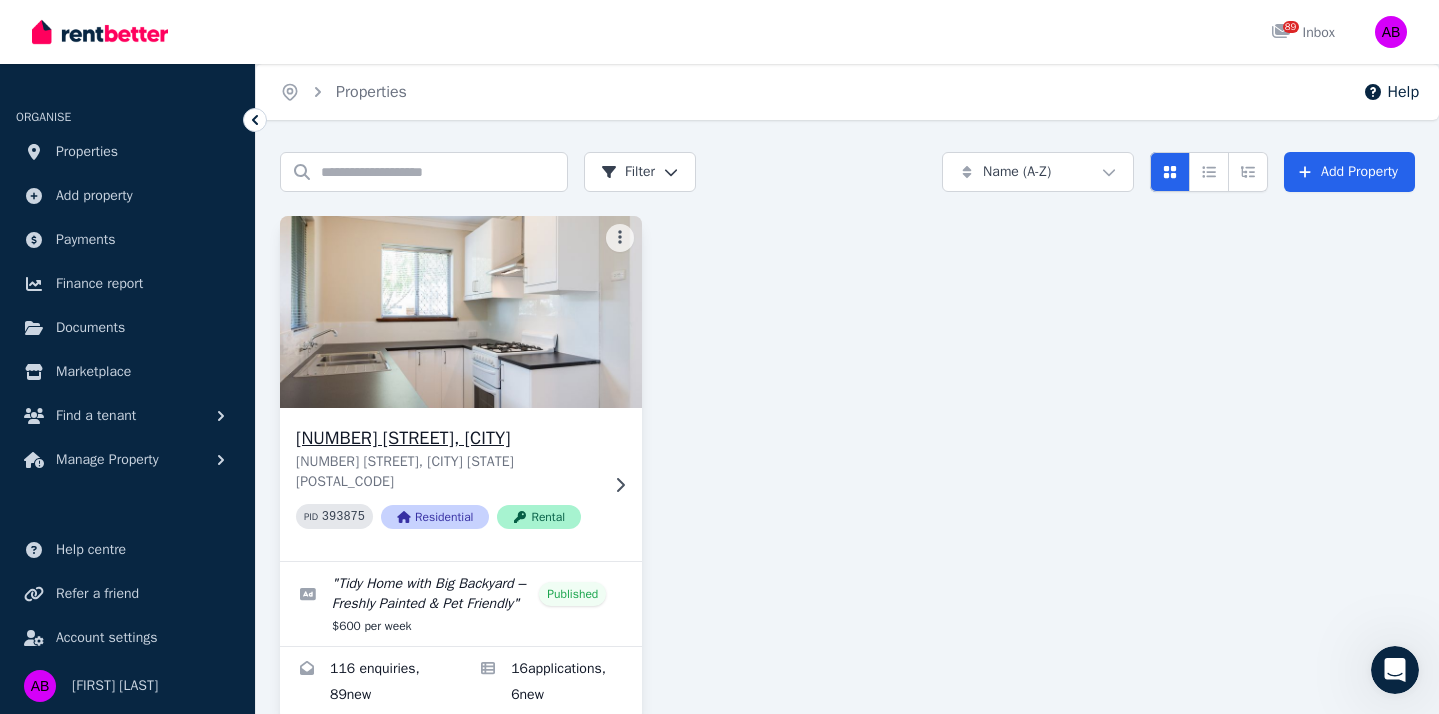 click on "[NUMBER] [STREET], [CITY]" at bounding box center (447, 438) 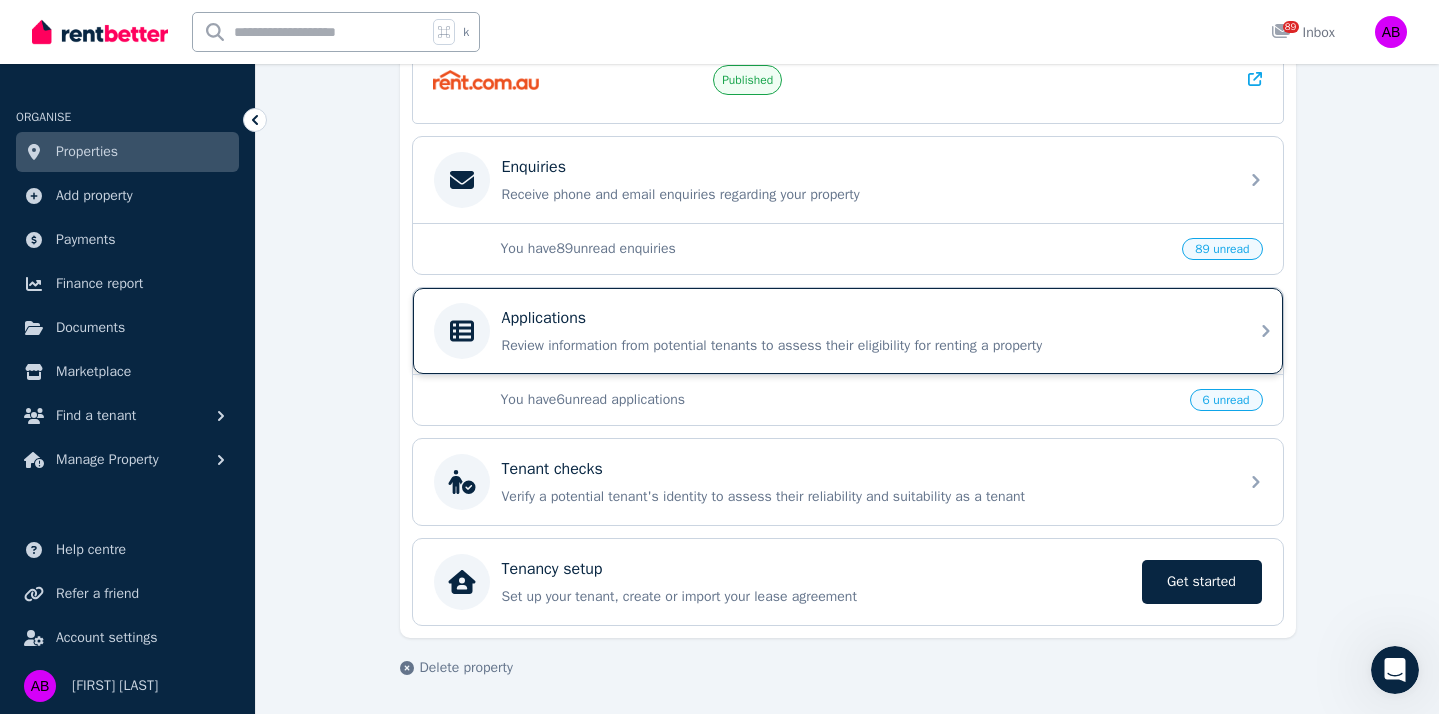 scroll, scrollTop: 580, scrollLeft: 0, axis: vertical 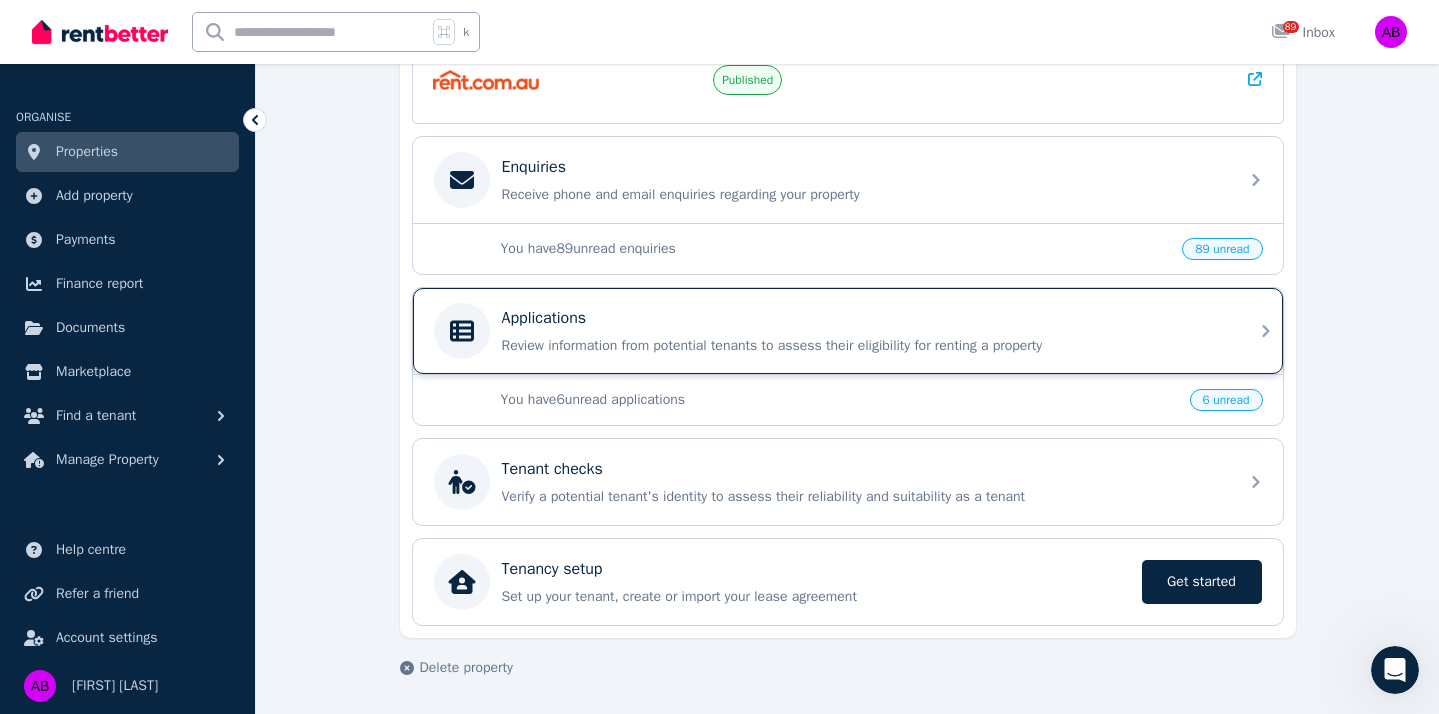 click on "Applications" at bounding box center [544, 318] 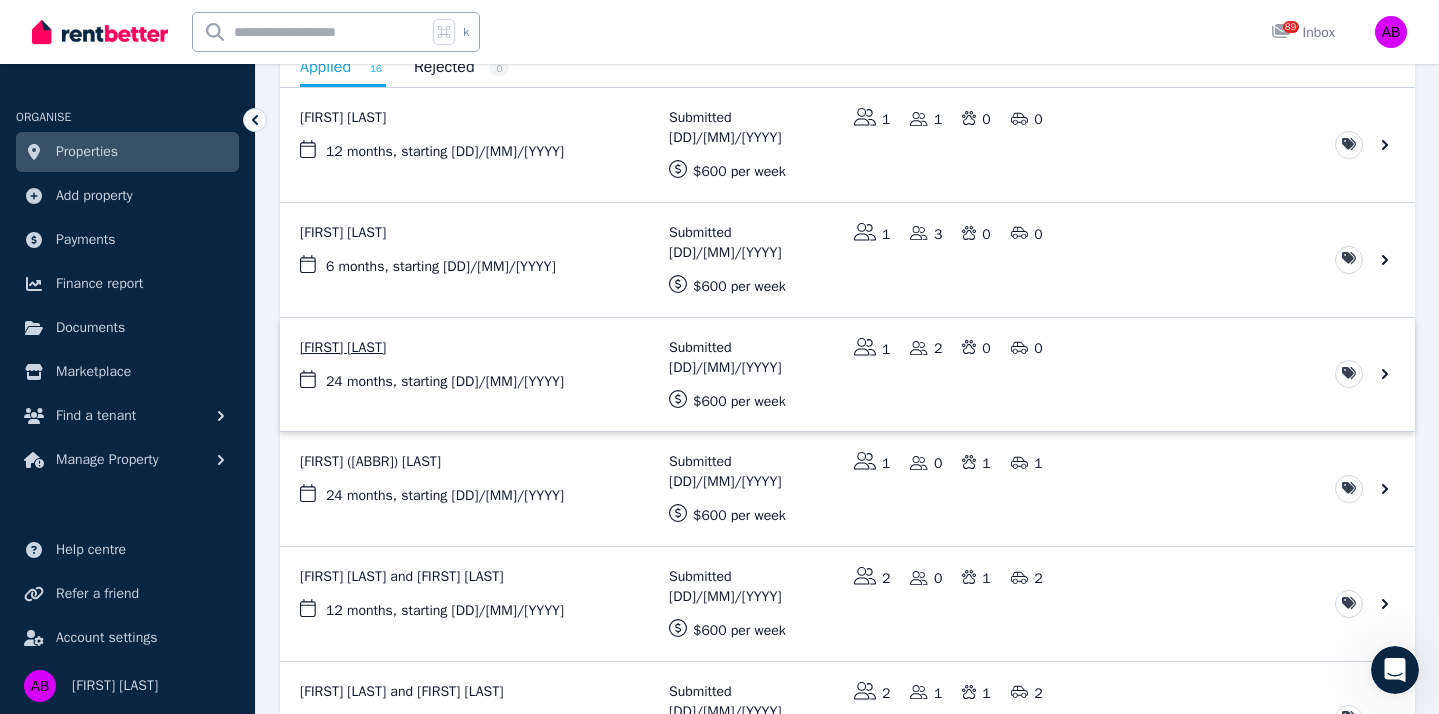 scroll, scrollTop: 226, scrollLeft: 0, axis: vertical 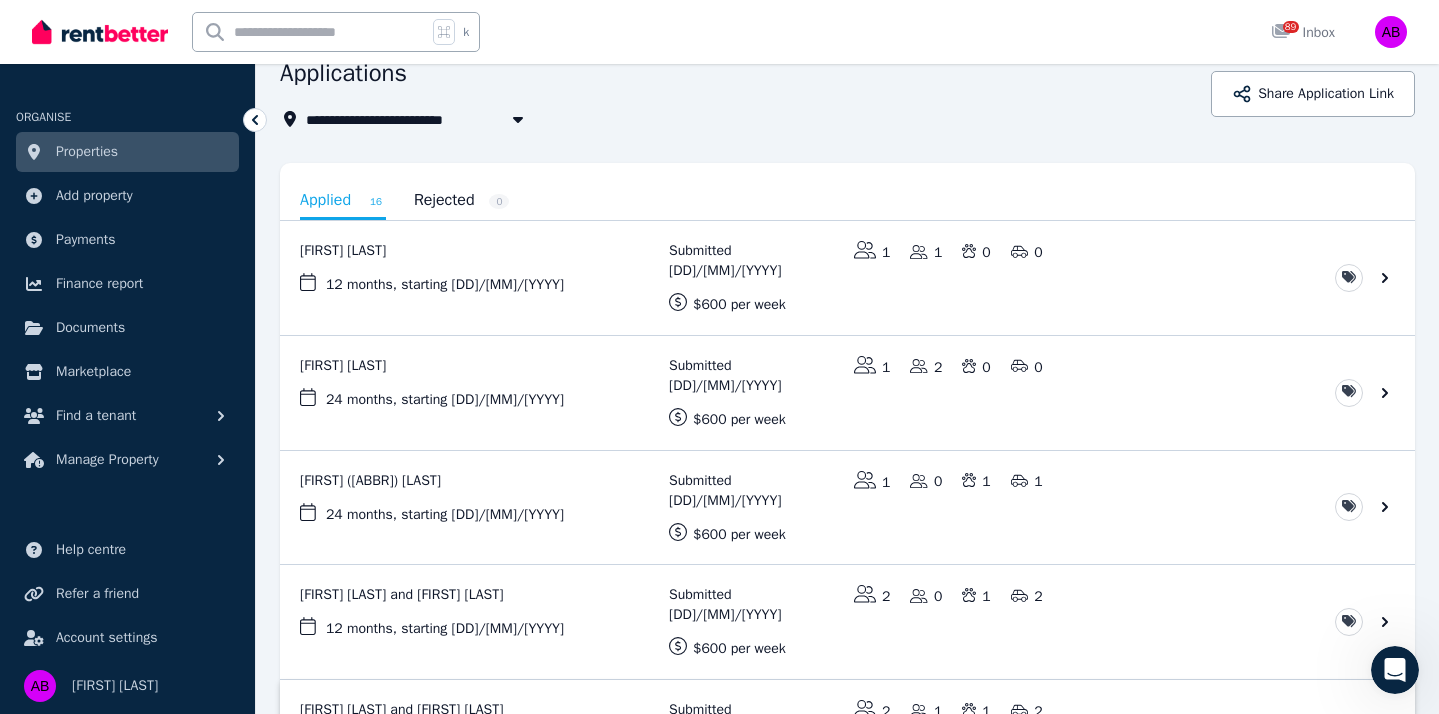 click at bounding box center [847, 737] 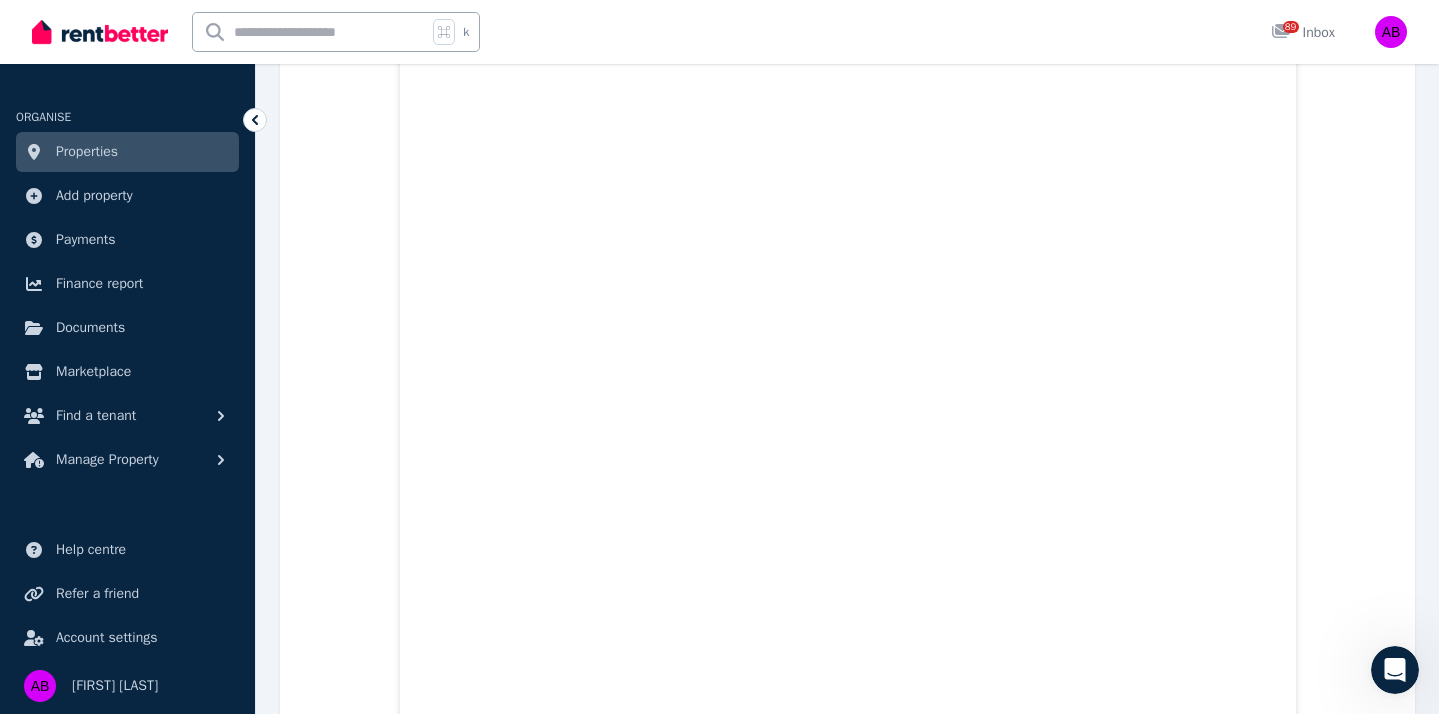 scroll, scrollTop: 4711, scrollLeft: 0, axis: vertical 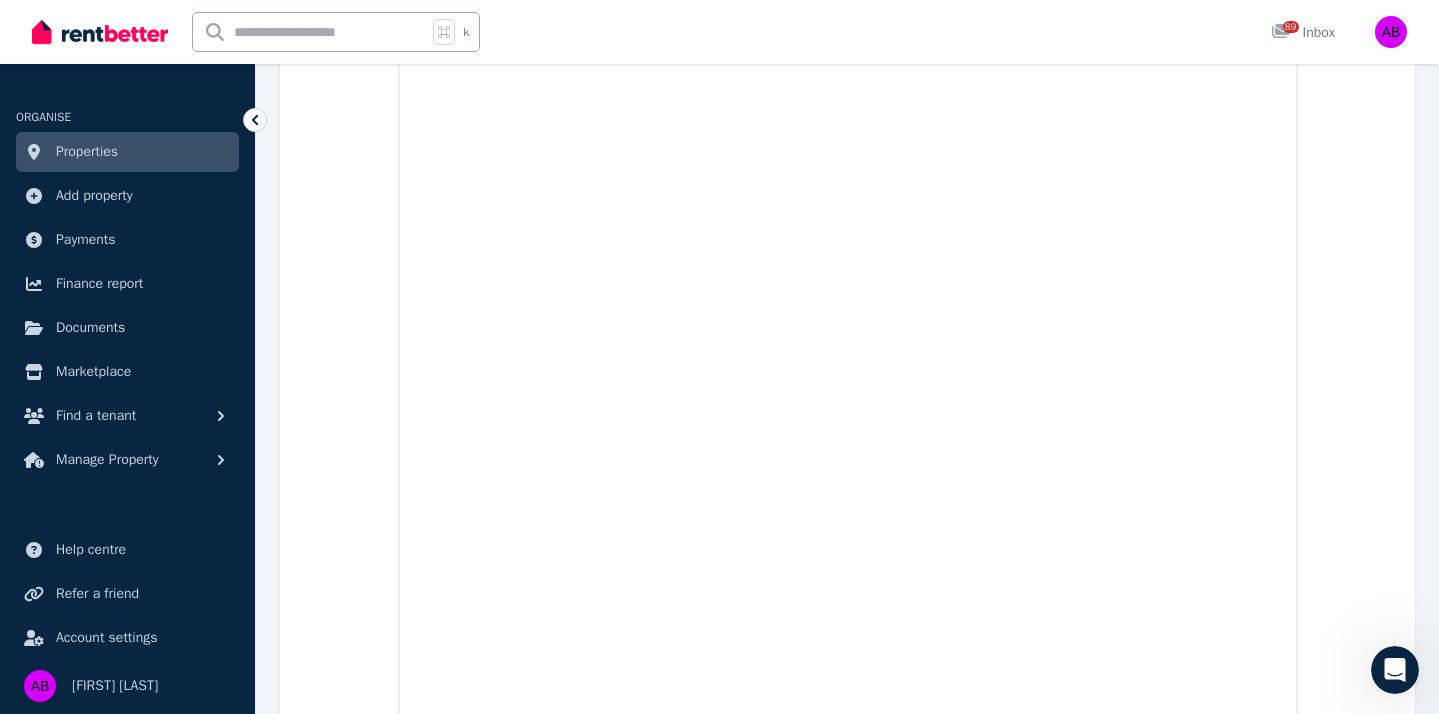 click on "Application.pdf Parvi_n_Drivi_ng.jpeg Parvi_n_drivi_ng_back.jpeg drivi_ng_licence.jpeg immi_card.jpeg immicard_parvi_n.jpeg medicare.jpeg medicare_Daniel.jpeg" at bounding box center [847, 9416] 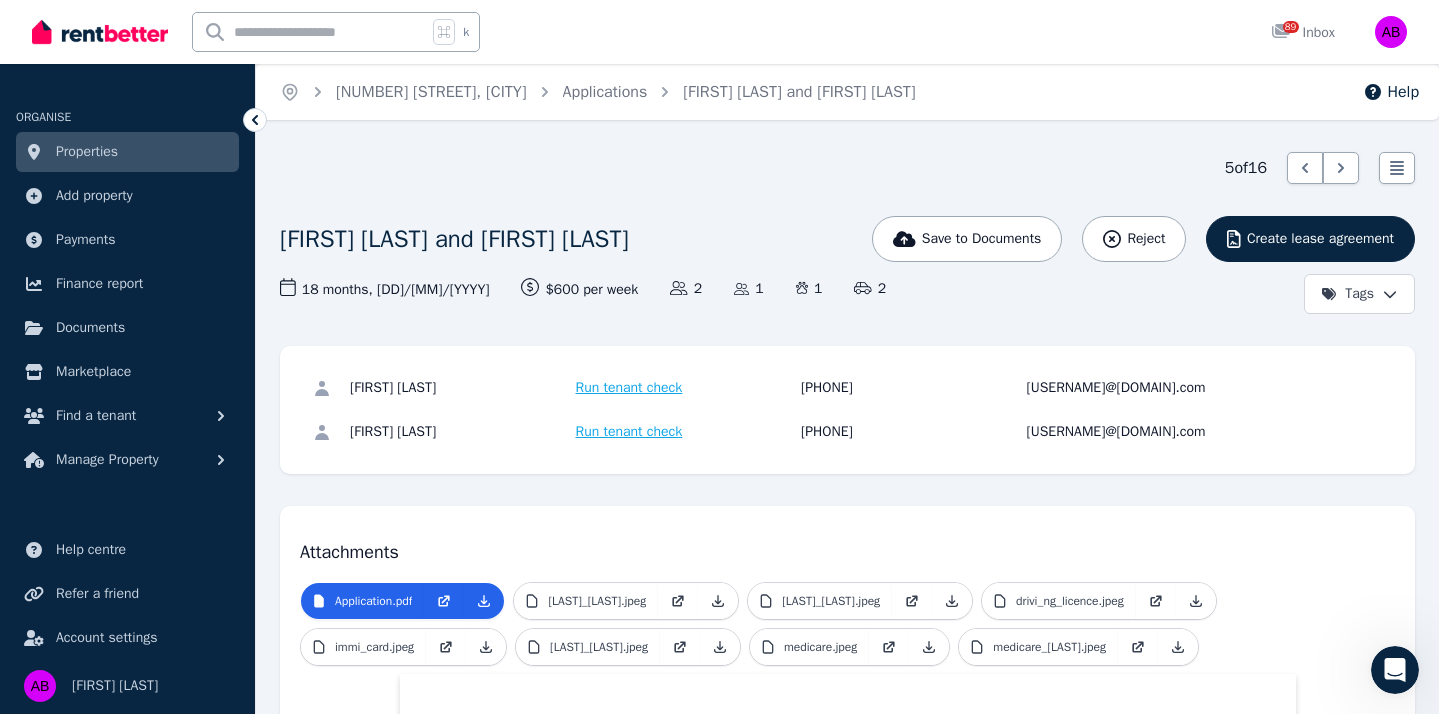 scroll, scrollTop: 0, scrollLeft: 0, axis: both 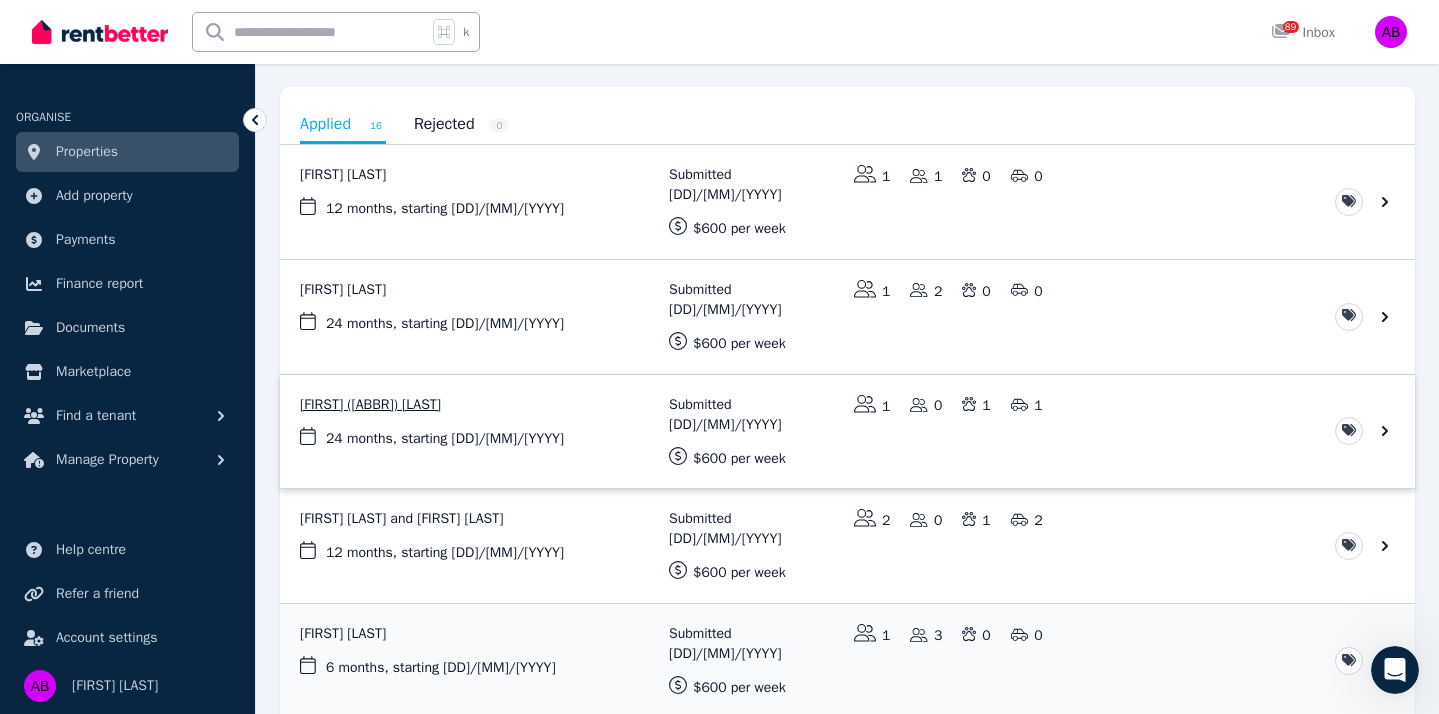 click at bounding box center (847, 432) 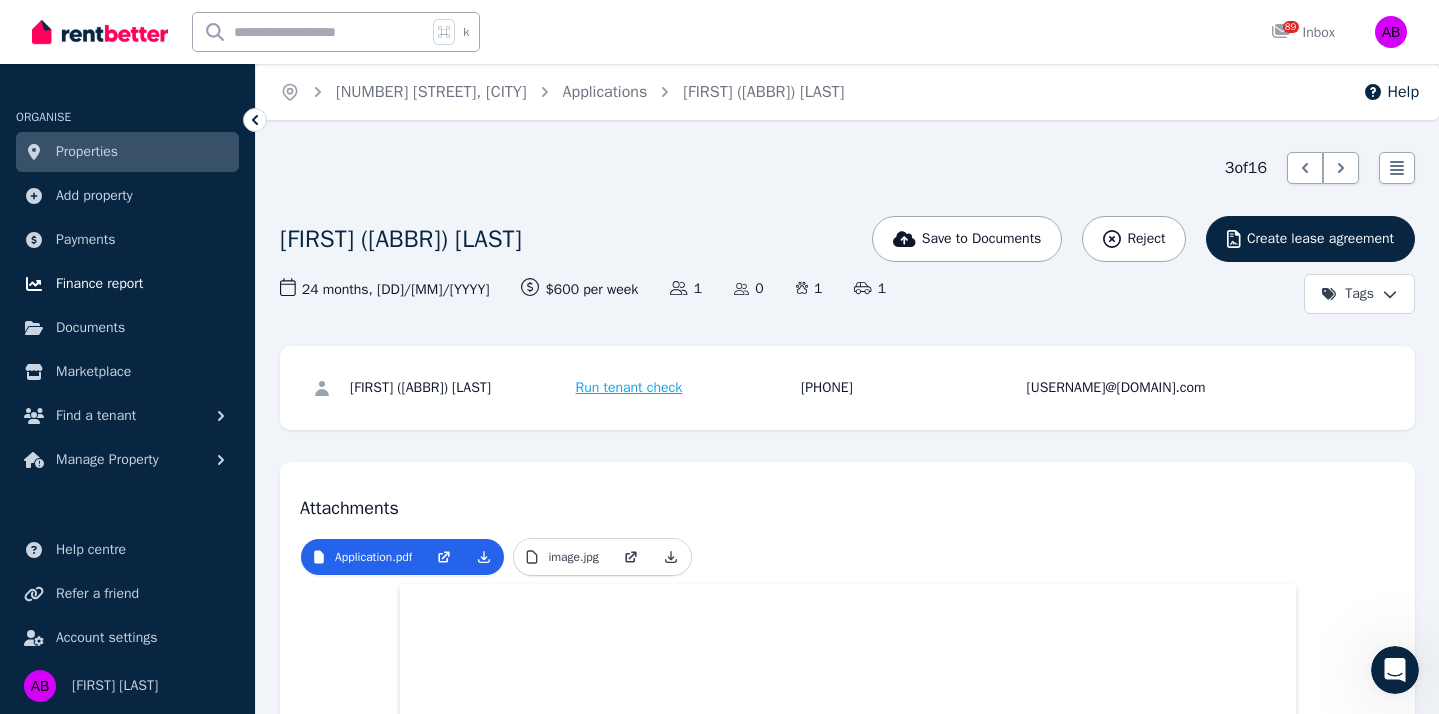 scroll, scrollTop: 0, scrollLeft: 0, axis: both 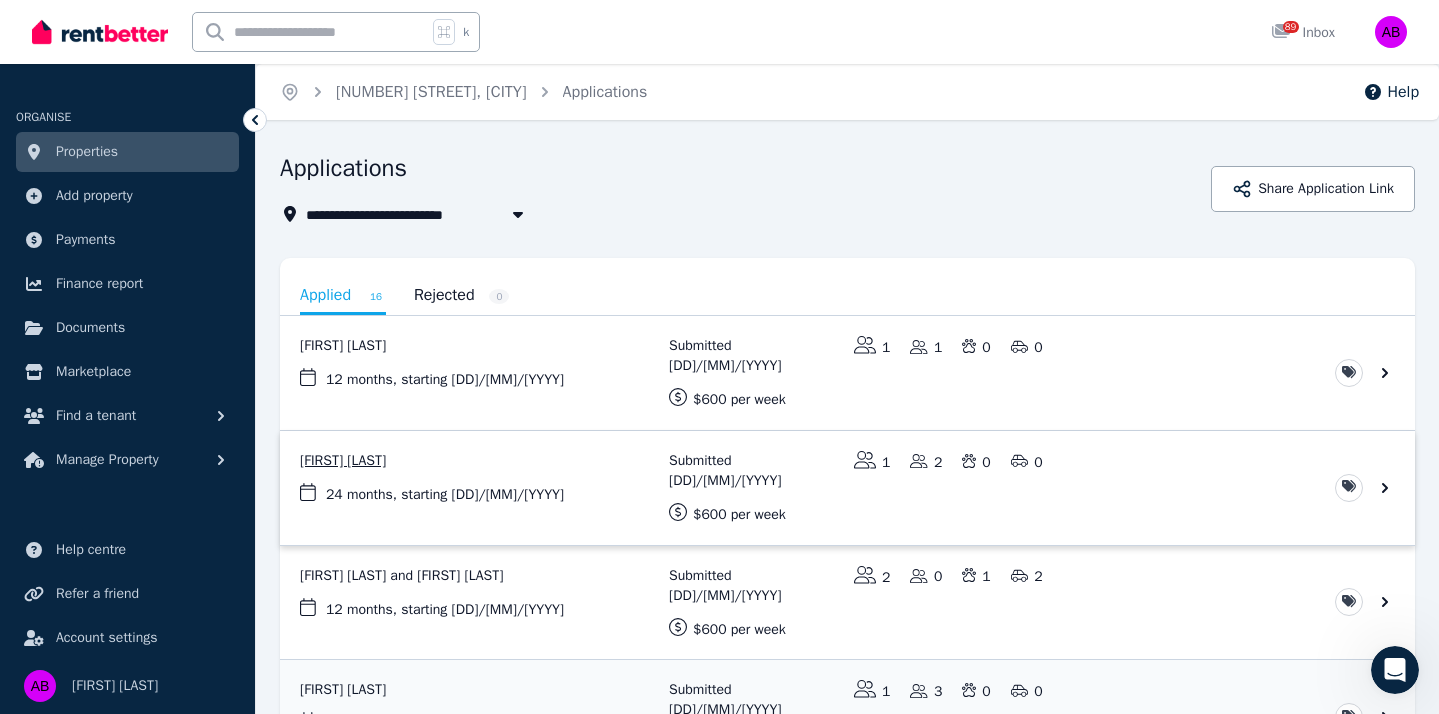 click at bounding box center (847, 488) 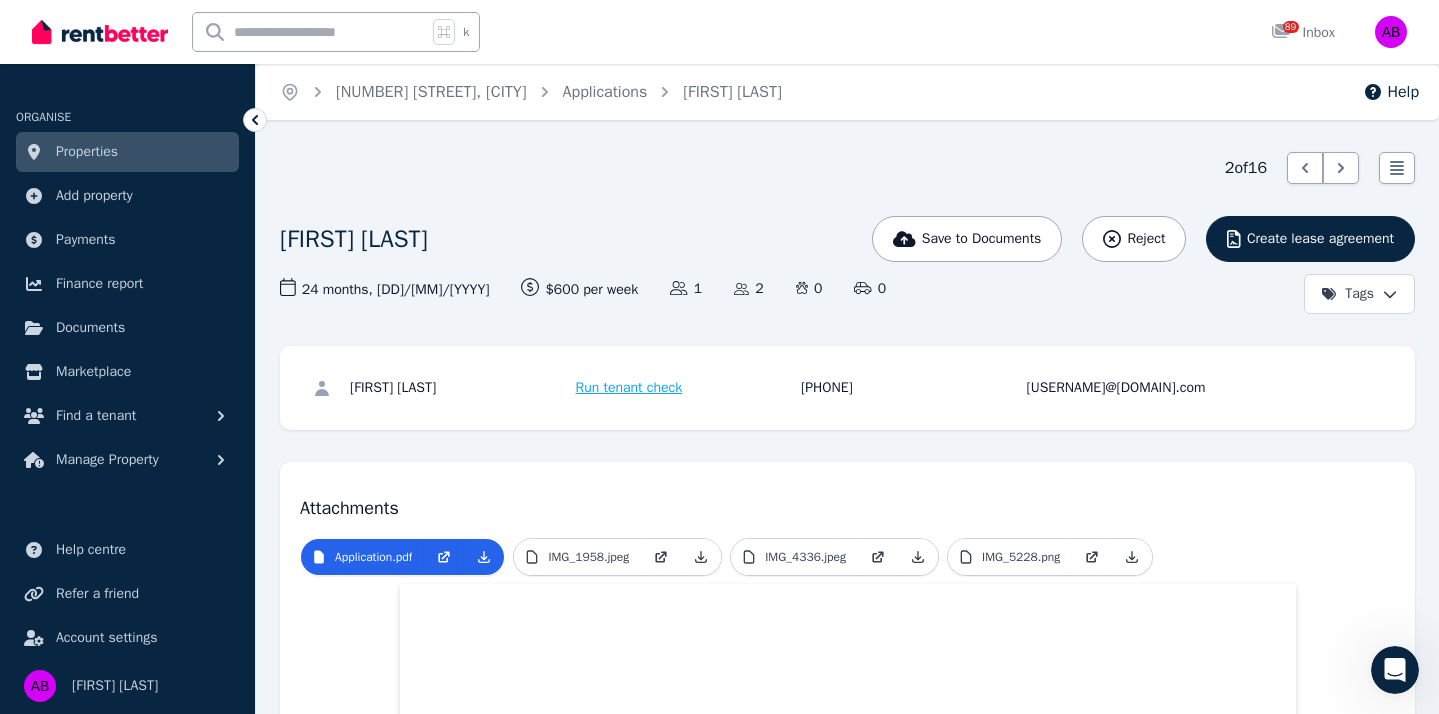 scroll, scrollTop: 0, scrollLeft: 0, axis: both 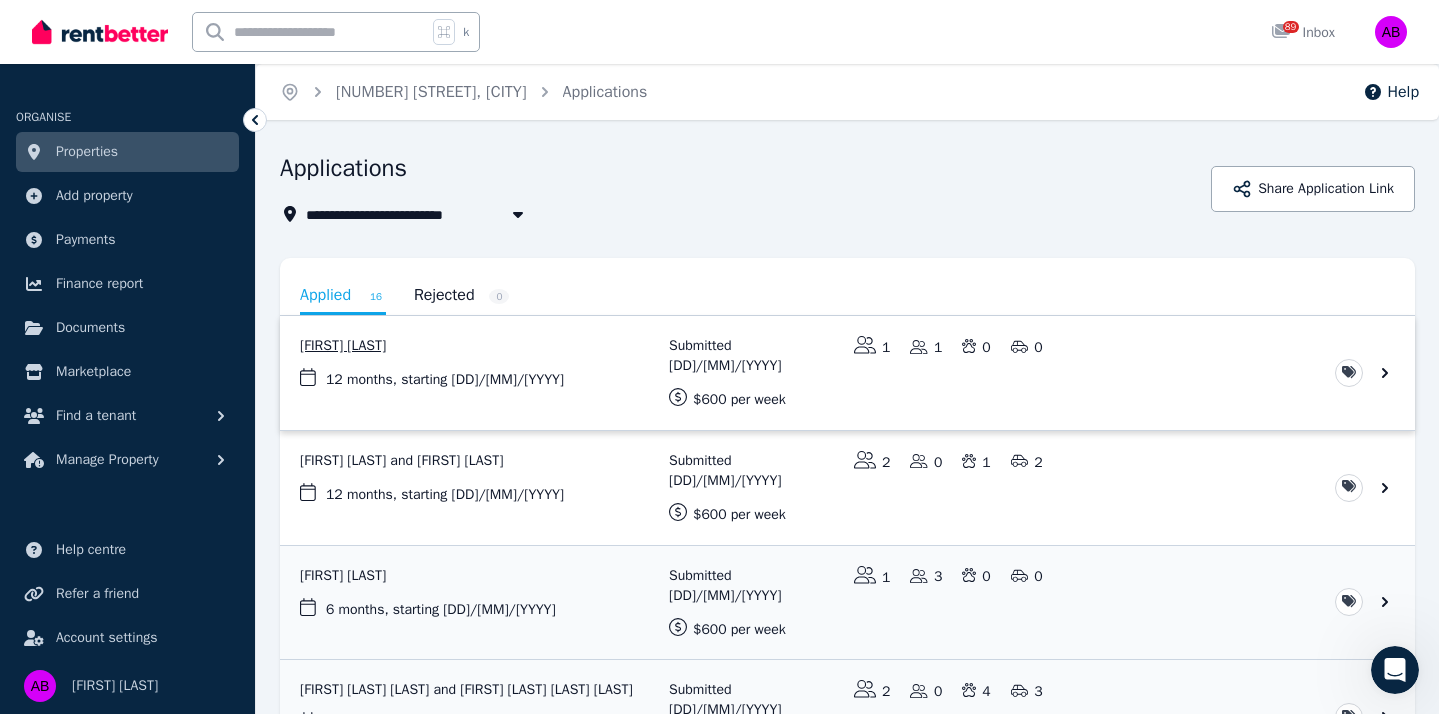 click at bounding box center [847, 373] 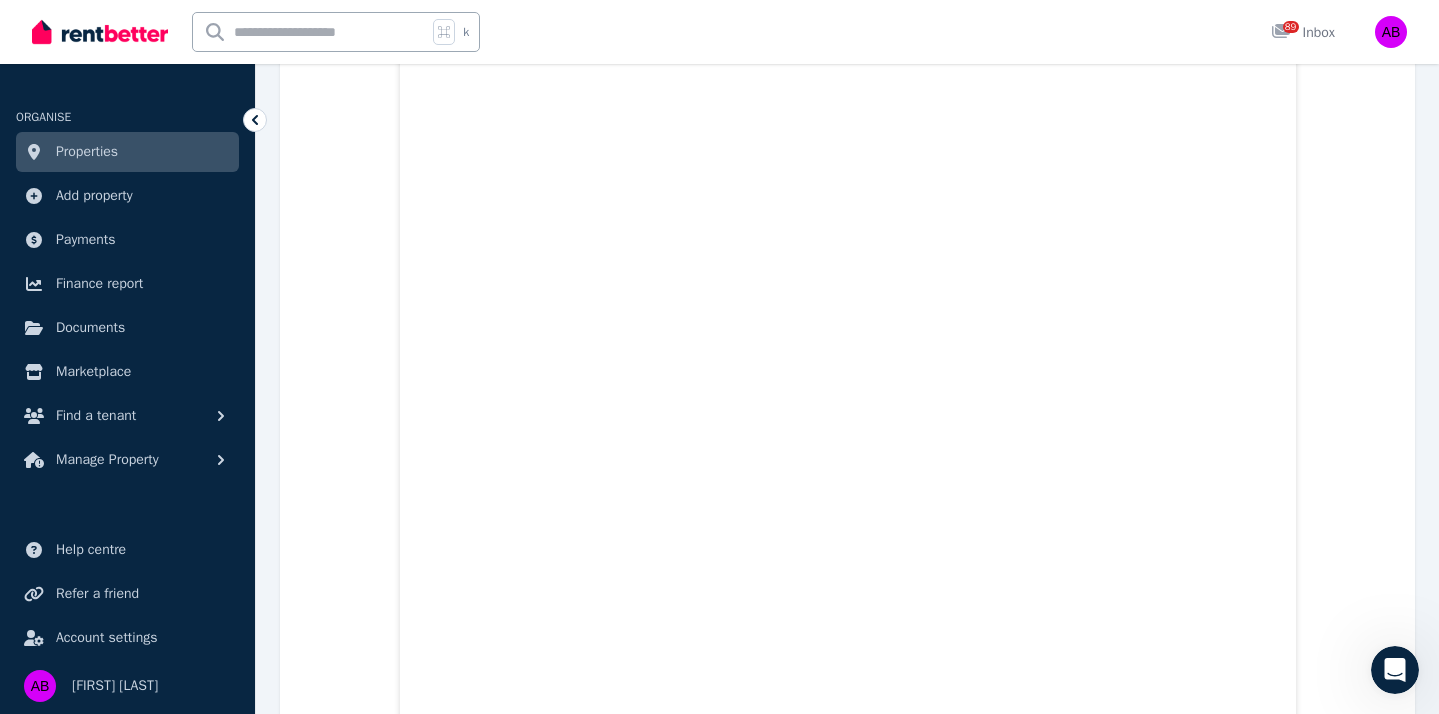 scroll, scrollTop: 6919, scrollLeft: 0, axis: vertical 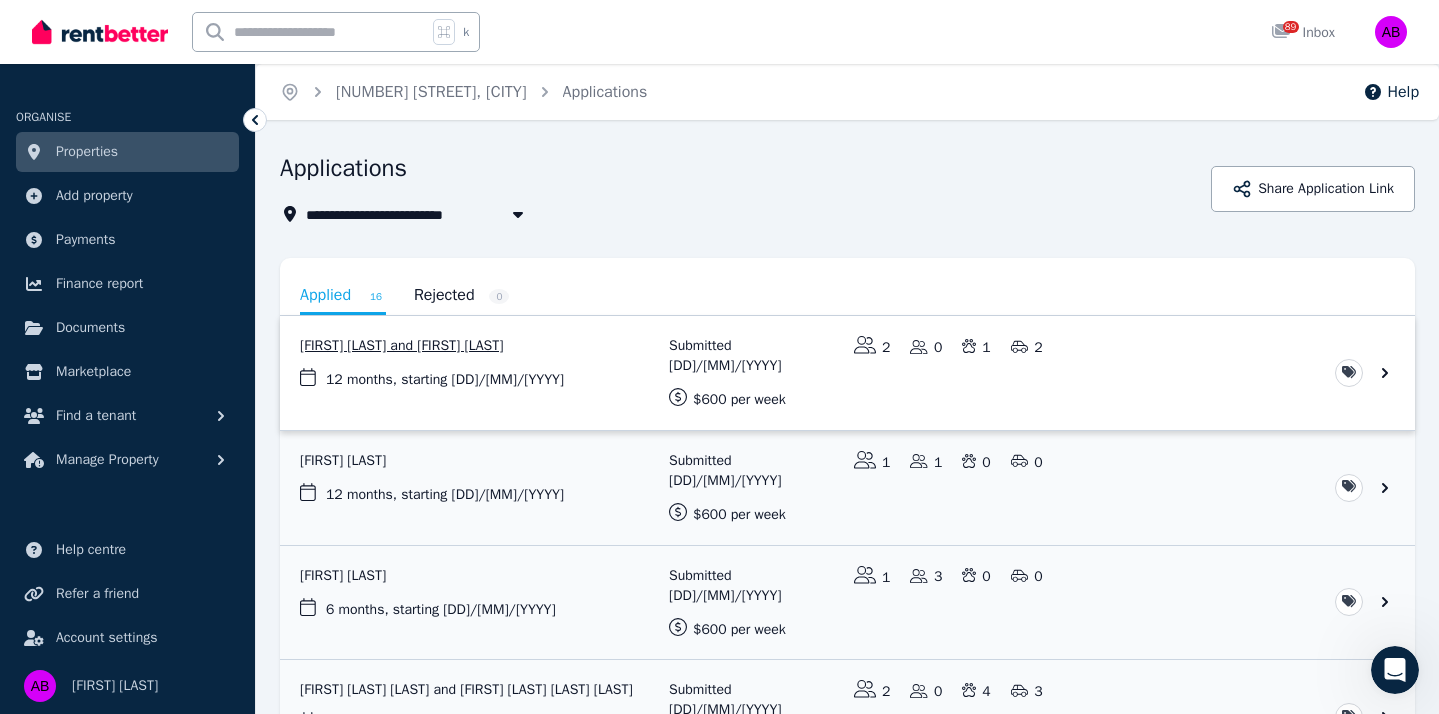 click at bounding box center [847, 373] 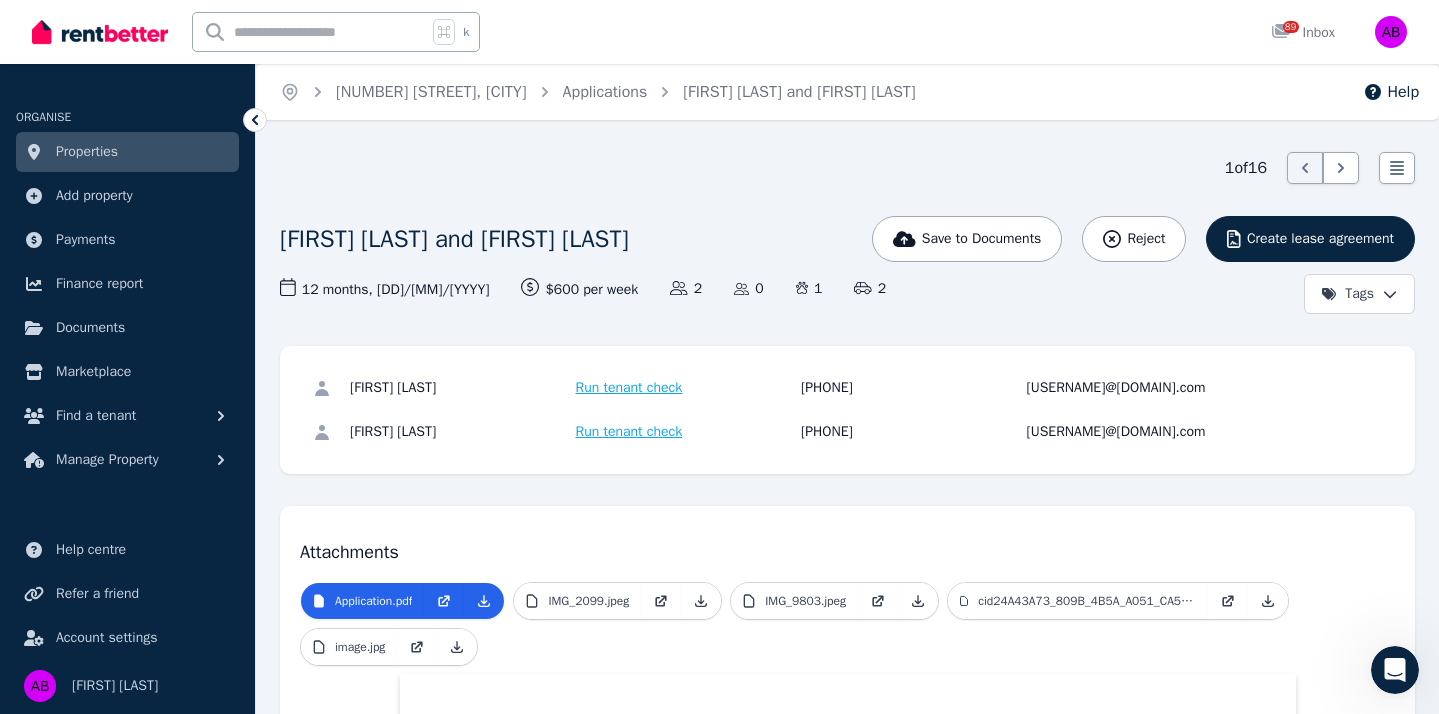 scroll, scrollTop: 0, scrollLeft: 0, axis: both 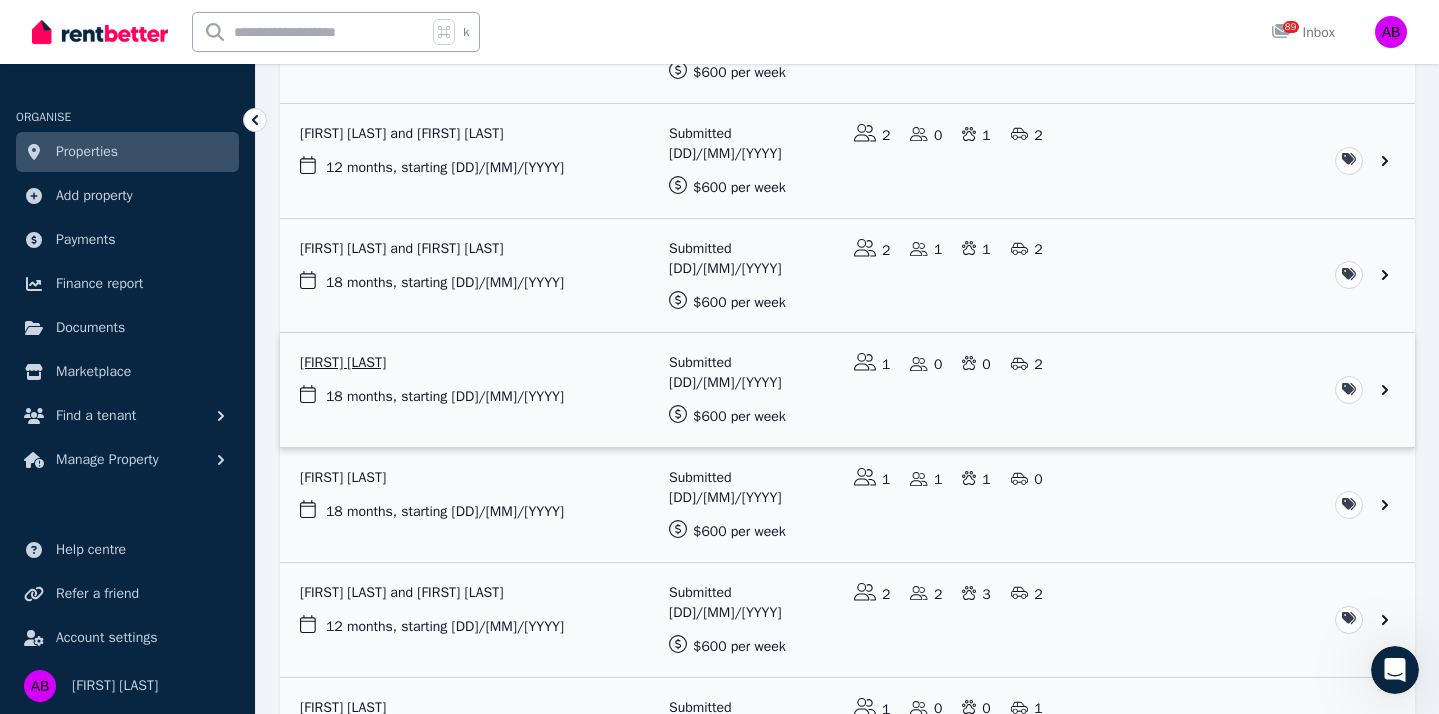 click at bounding box center (847, 390) 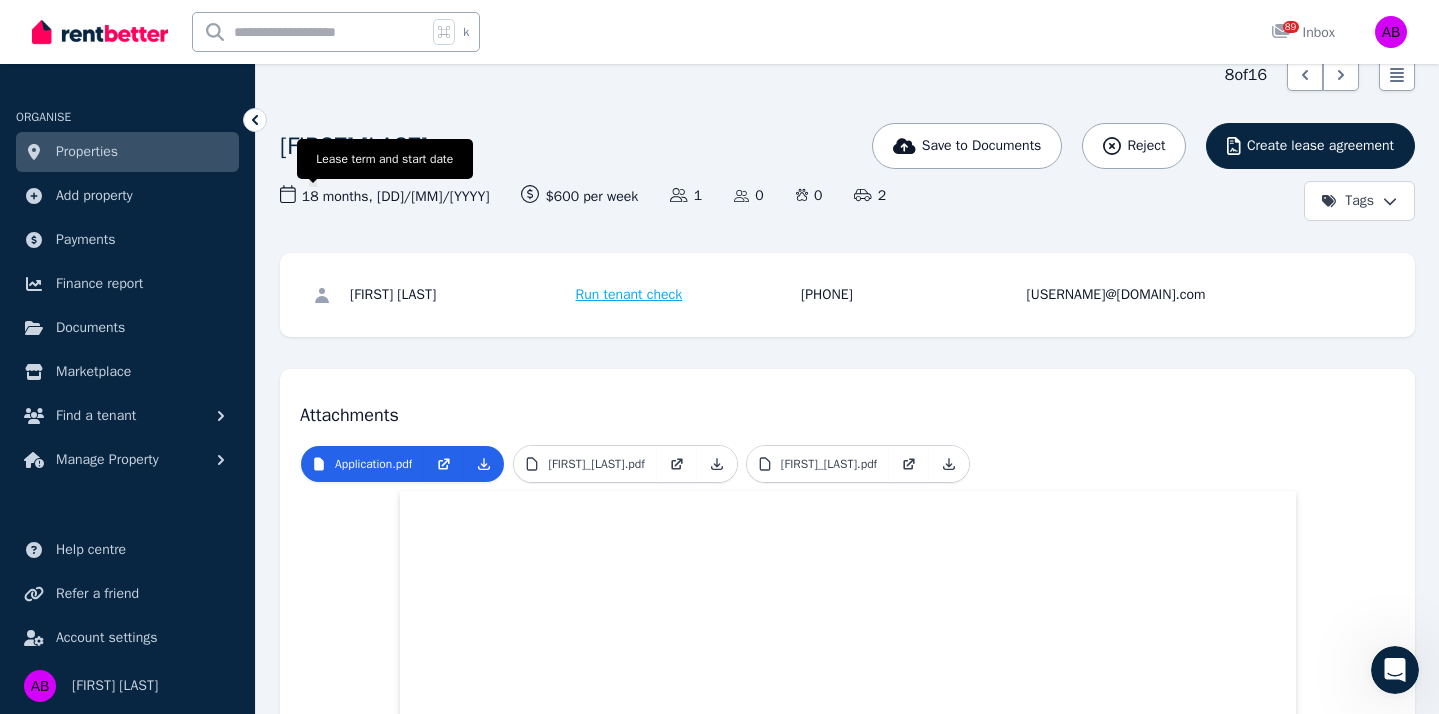 scroll, scrollTop: 0, scrollLeft: 0, axis: both 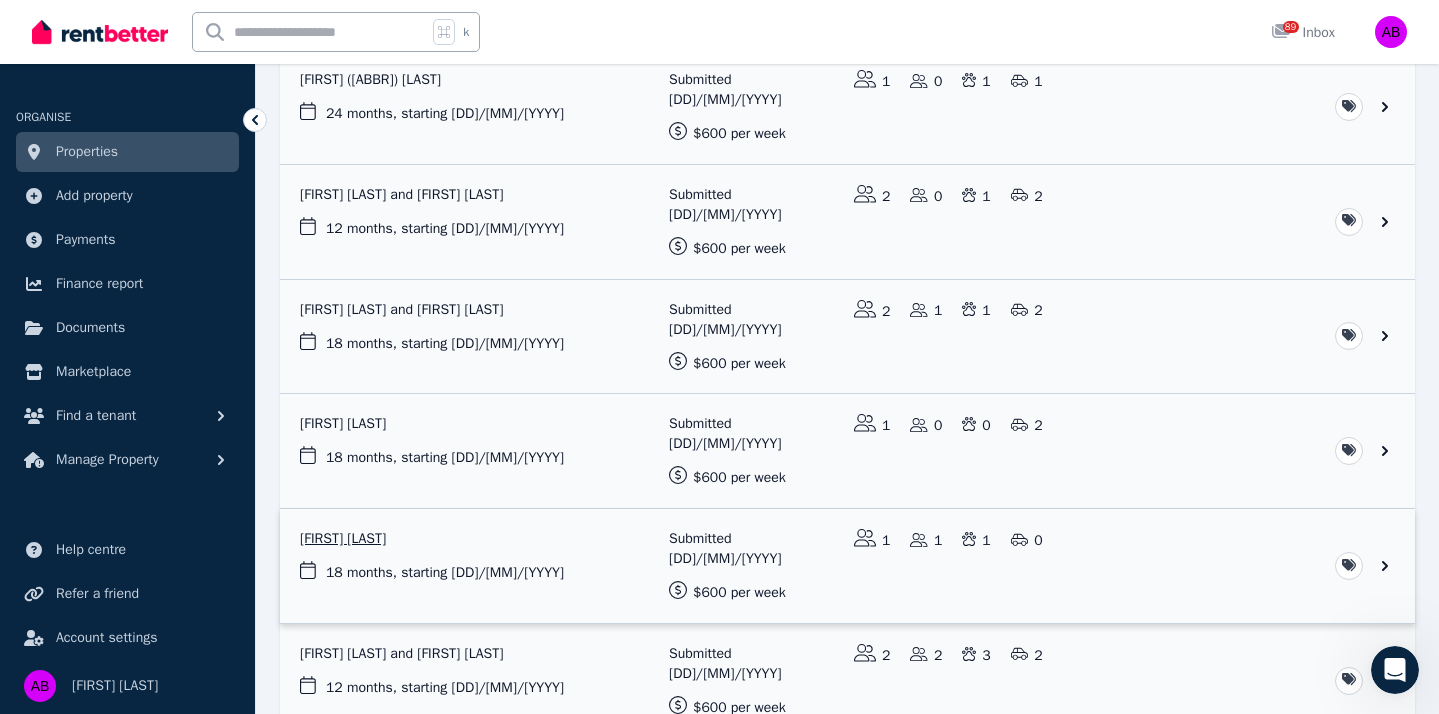 click at bounding box center (847, 566) 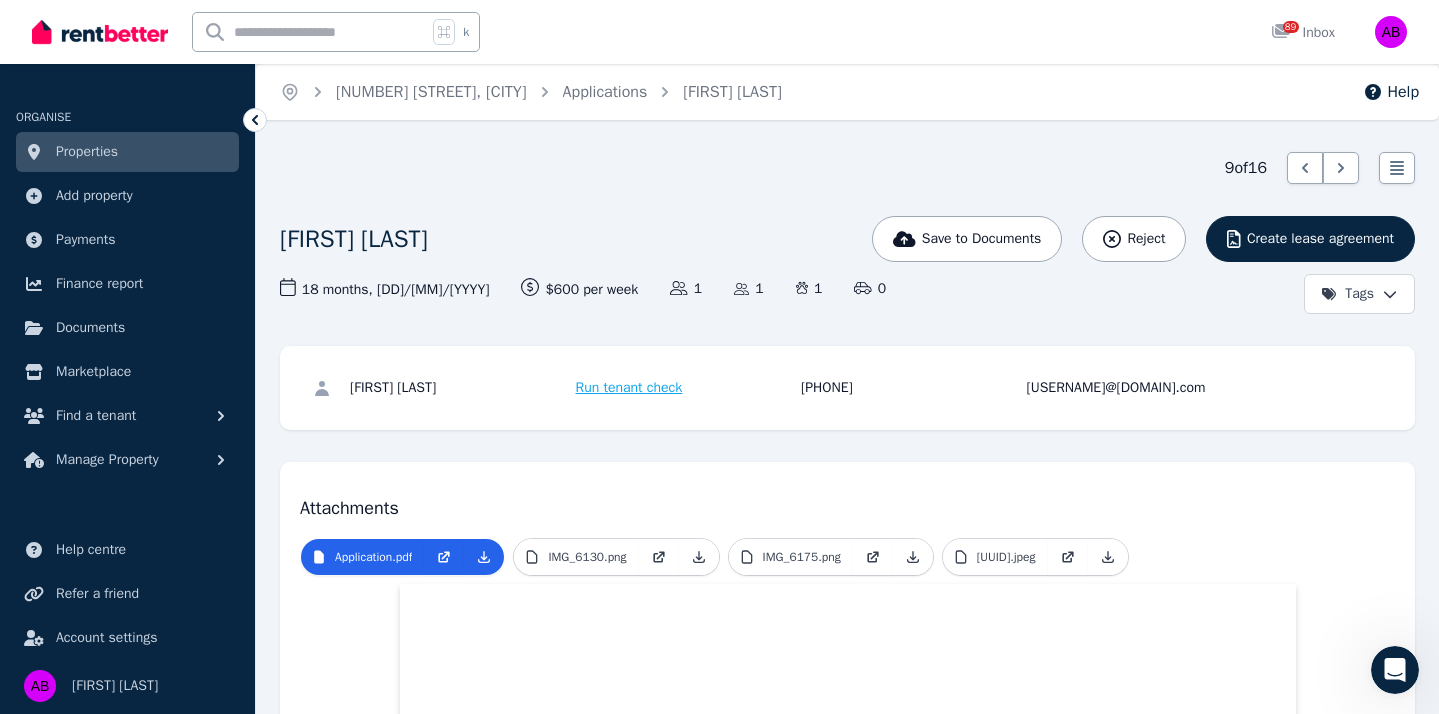 scroll, scrollTop: 0, scrollLeft: 0, axis: both 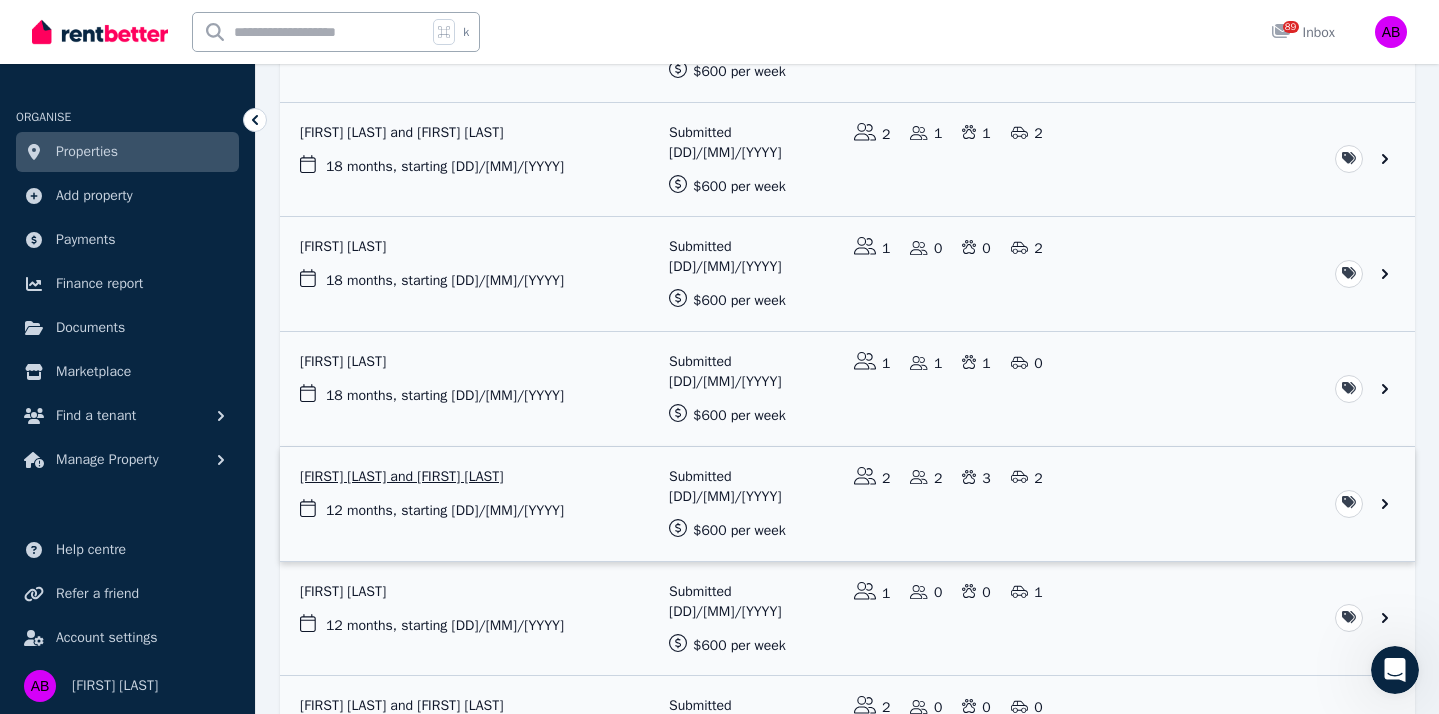 click at bounding box center (847, 504) 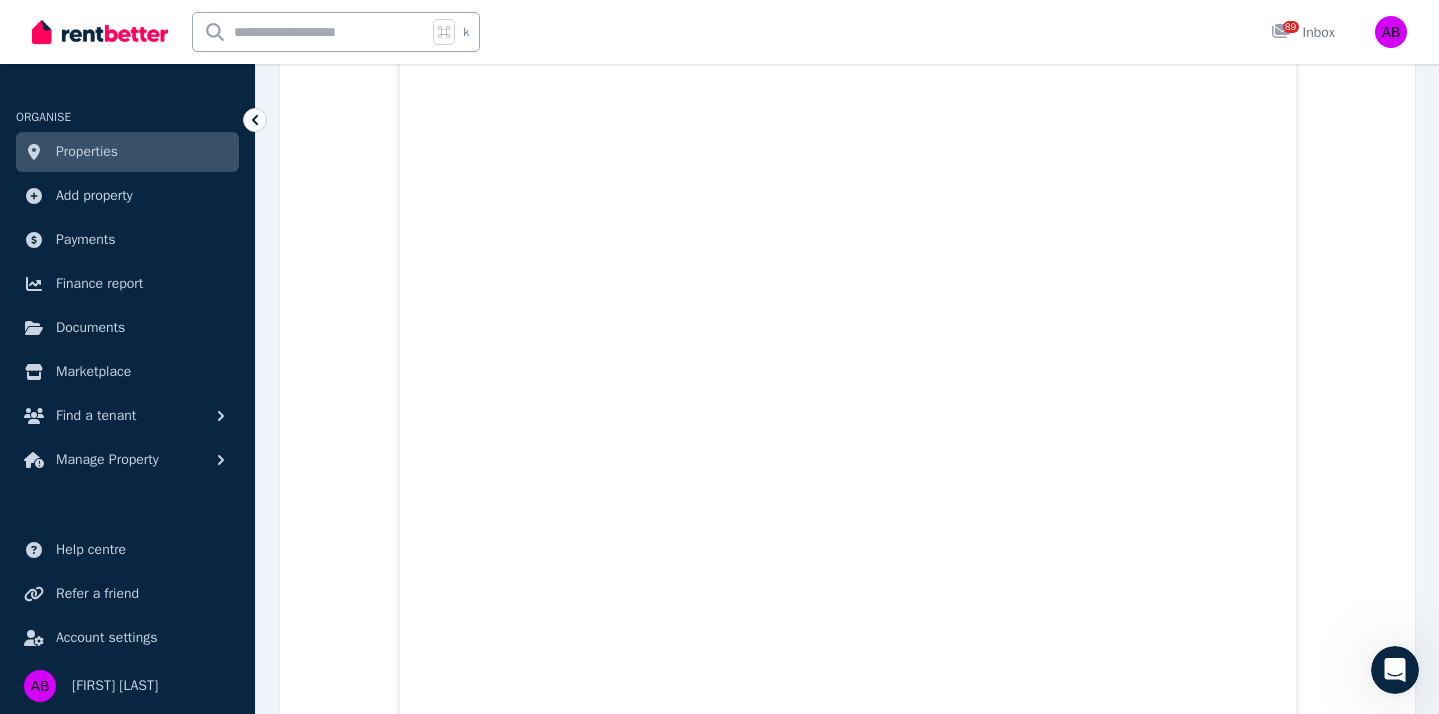 scroll, scrollTop: 3589, scrollLeft: 0, axis: vertical 